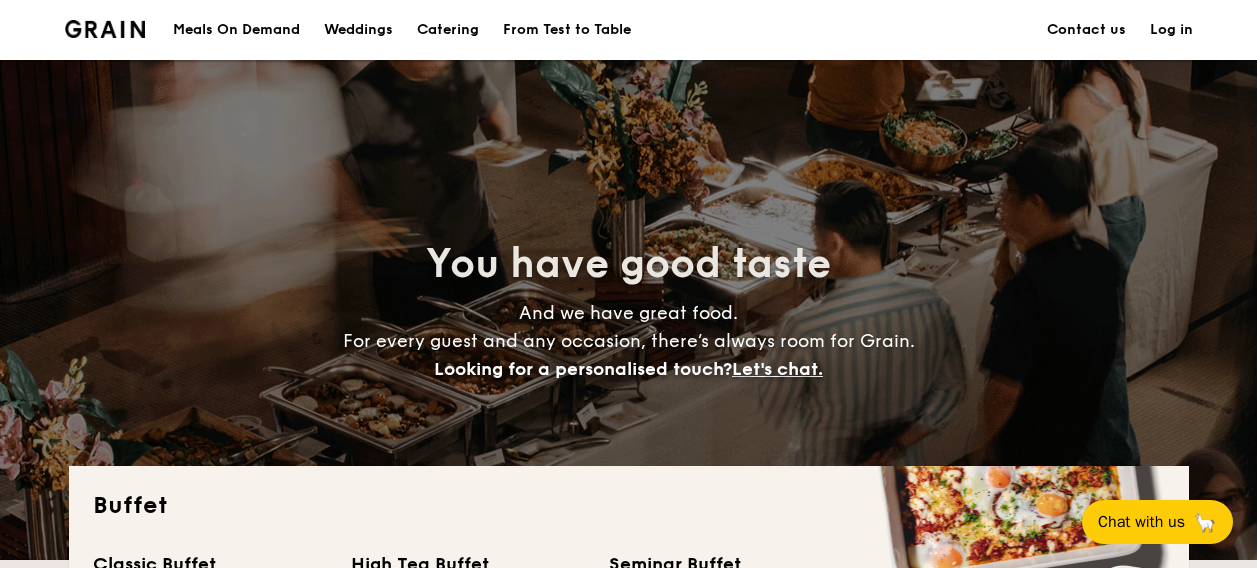 scroll, scrollTop: 0, scrollLeft: 0, axis: both 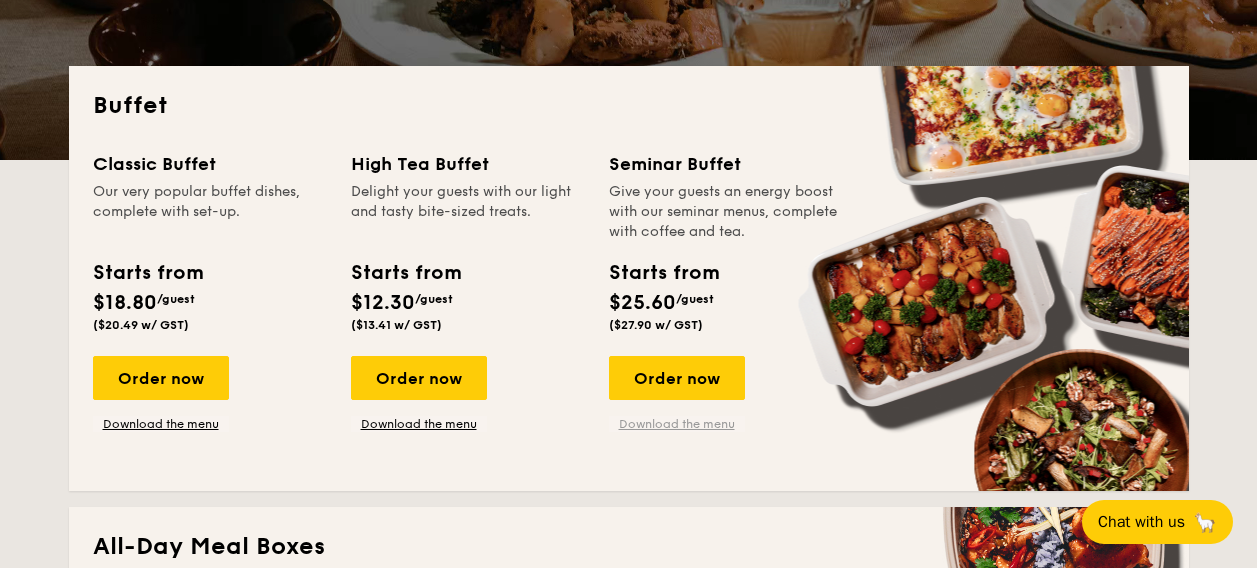 click on "Download the menu" at bounding box center [677, 424] 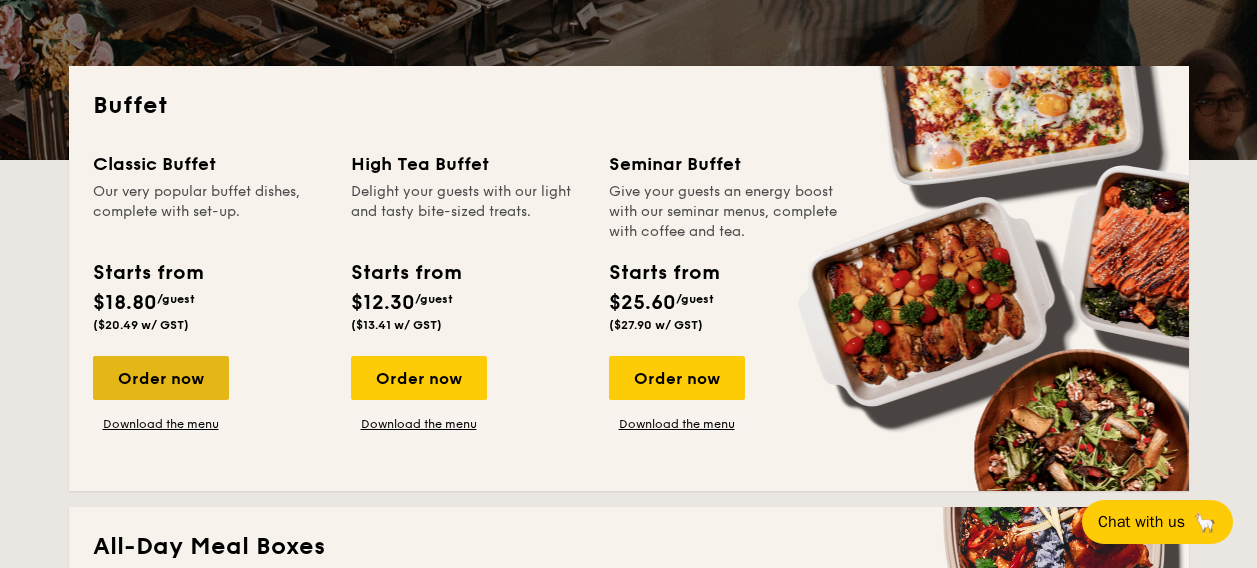 click on "Order now" at bounding box center [161, 378] 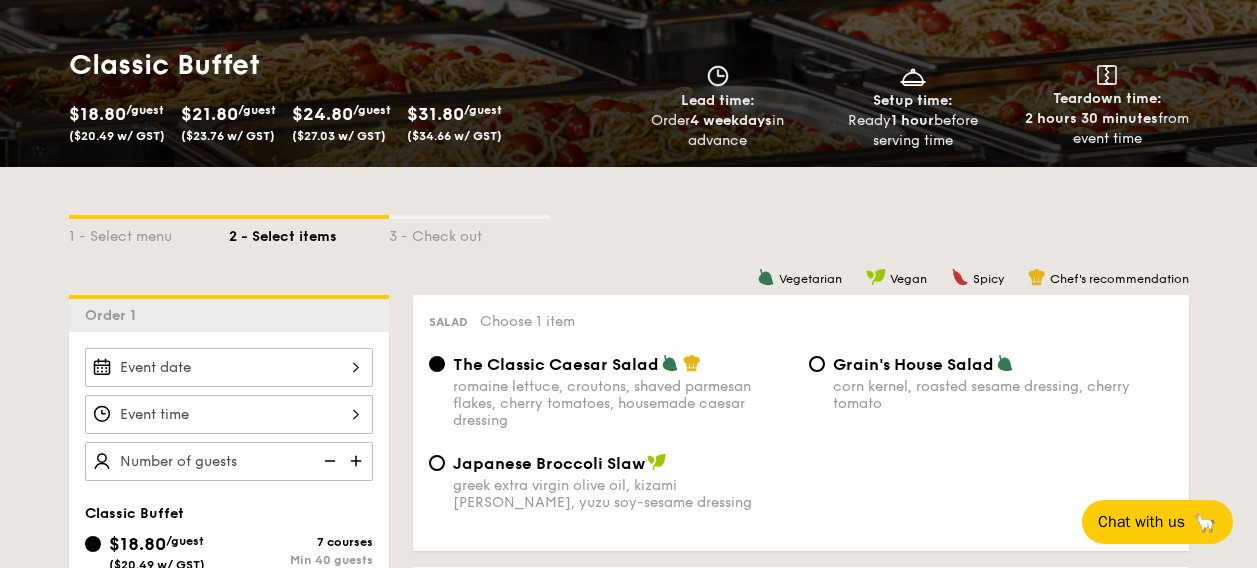 scroll, scrollTop: 298, scrollLeft: 0, axis: vertical 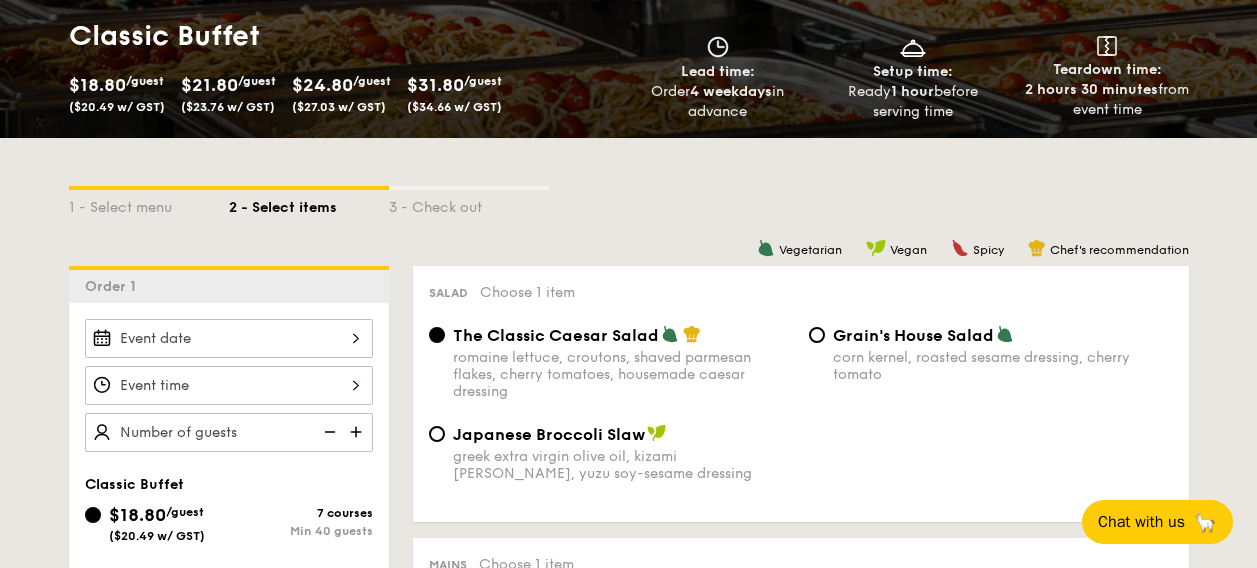 click on "romaine lettuce, croutons, shaved parmesan flakes, cherry tomatoes, housemade caesar dressing" at bounding box center (623, 374) 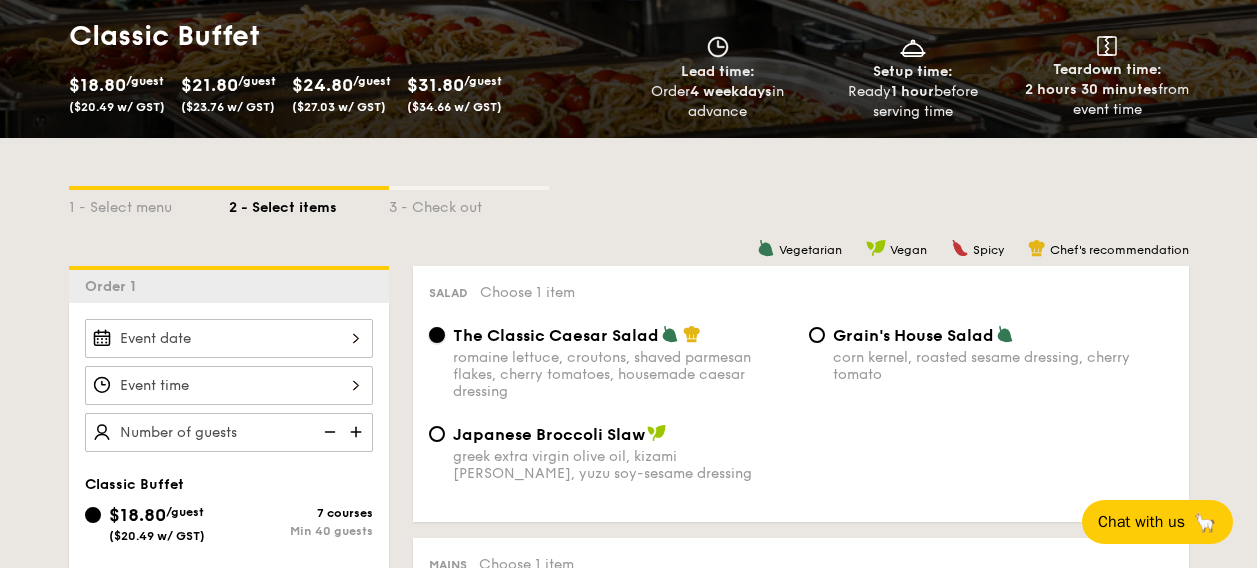 click on "The Classic Caesar Salad romaine lettuce, croutons, shaved parmesan flakes, cherry tomatoes, housemade caesar dressing" at bounding box center [437, 335] 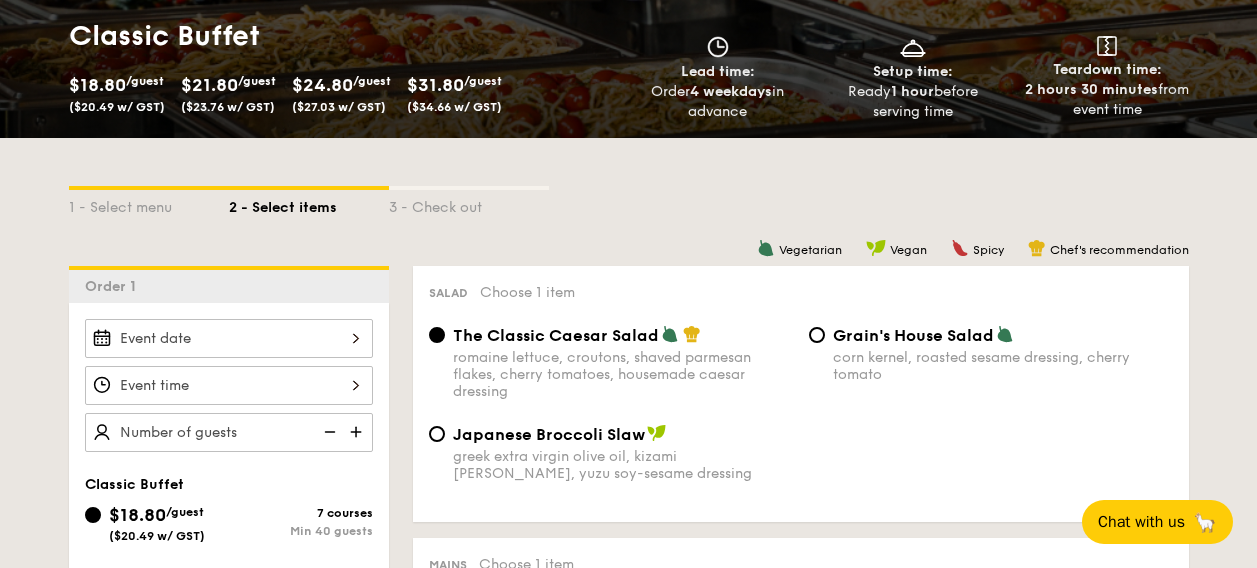 click on "Smoked Mesquite Whole Chicken brined in our in-house blend of herbs and spices, and seasoned with mesquite for a distinctive sweetness and aroma
serves 10 guests
$44.95
/item
($49.00 w/ GST)
0" at bounding box center [229, 338] 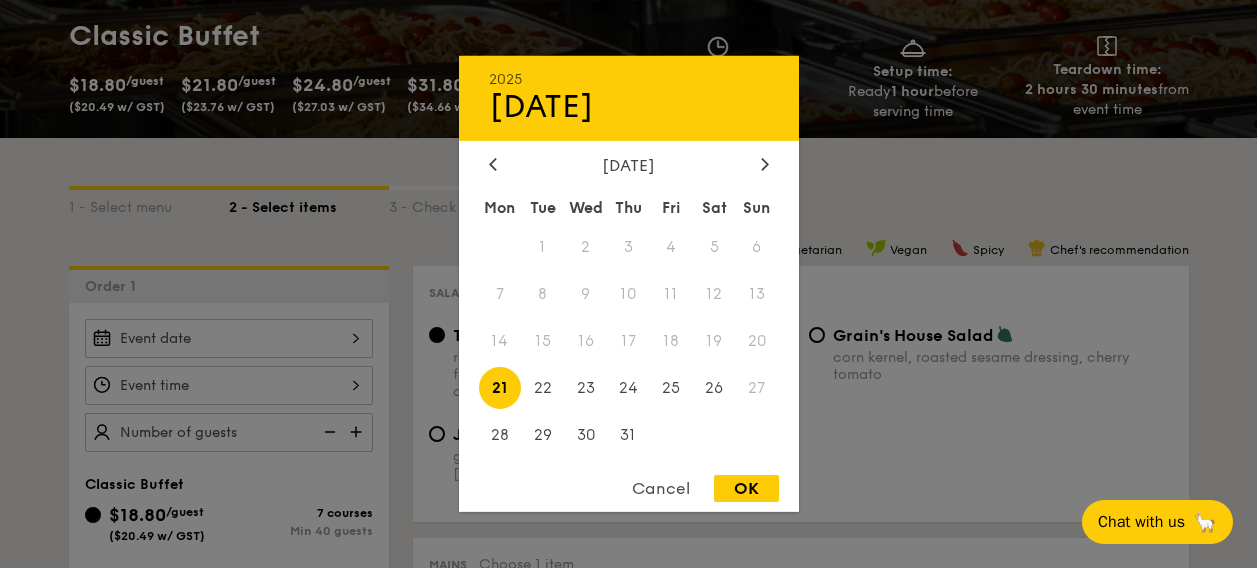 click on "21" at bounding box center [500, 387] 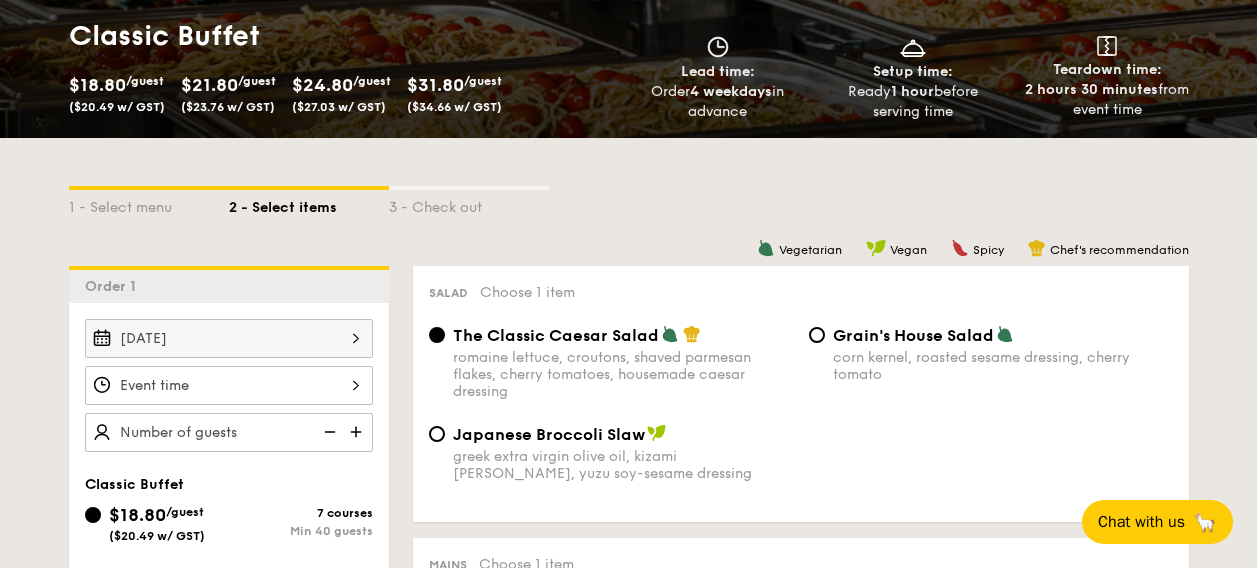 click on "Smoked Mesquite Whole Chicken brined in our in-house blend of herbs and spices, and seasoned with mesquite for a distinctive sweetness and aroma
serves 10 guests
$44.95
/item
($49.00 w/ GST)
0" at bounding box center [229, 385] 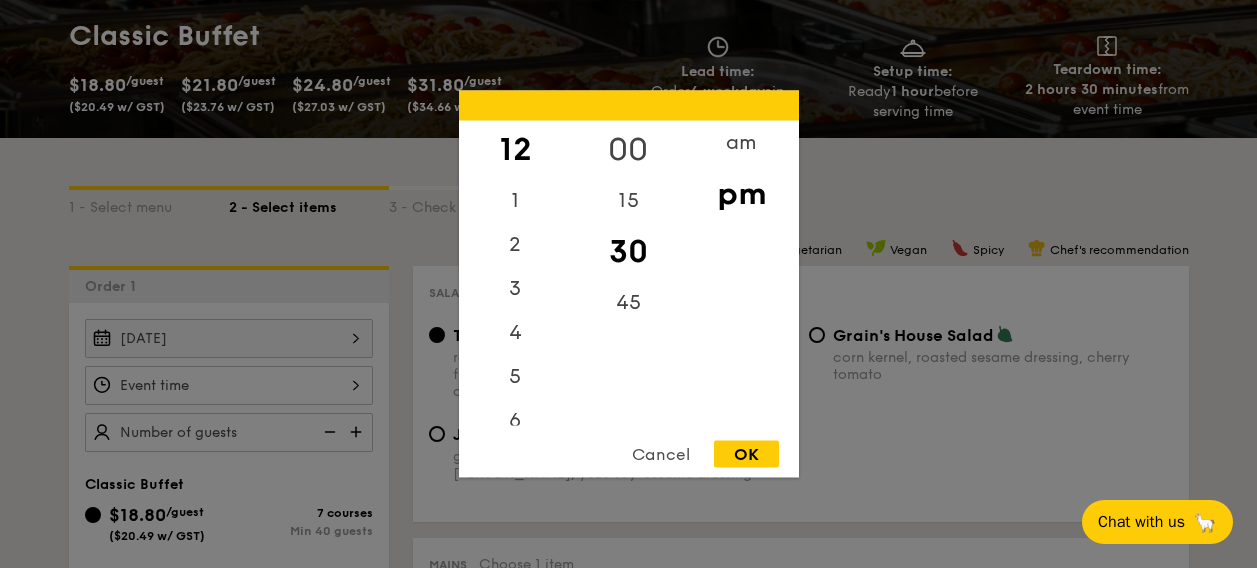 click on "00" at bounding box center [628, 150] 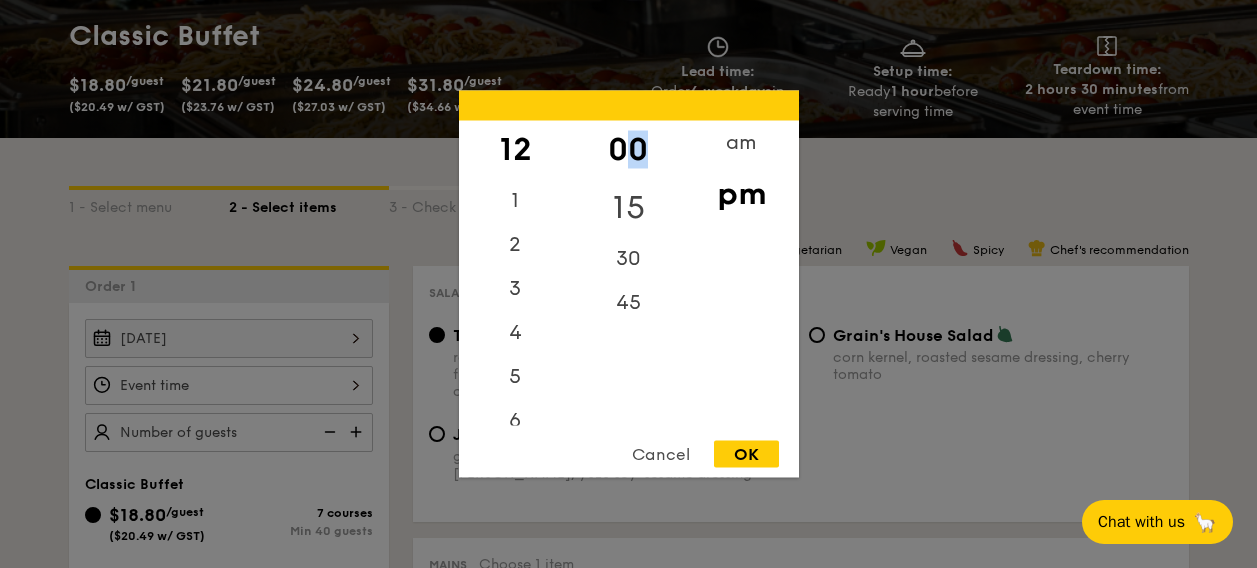click on "15" at bounding box center [628, 208] 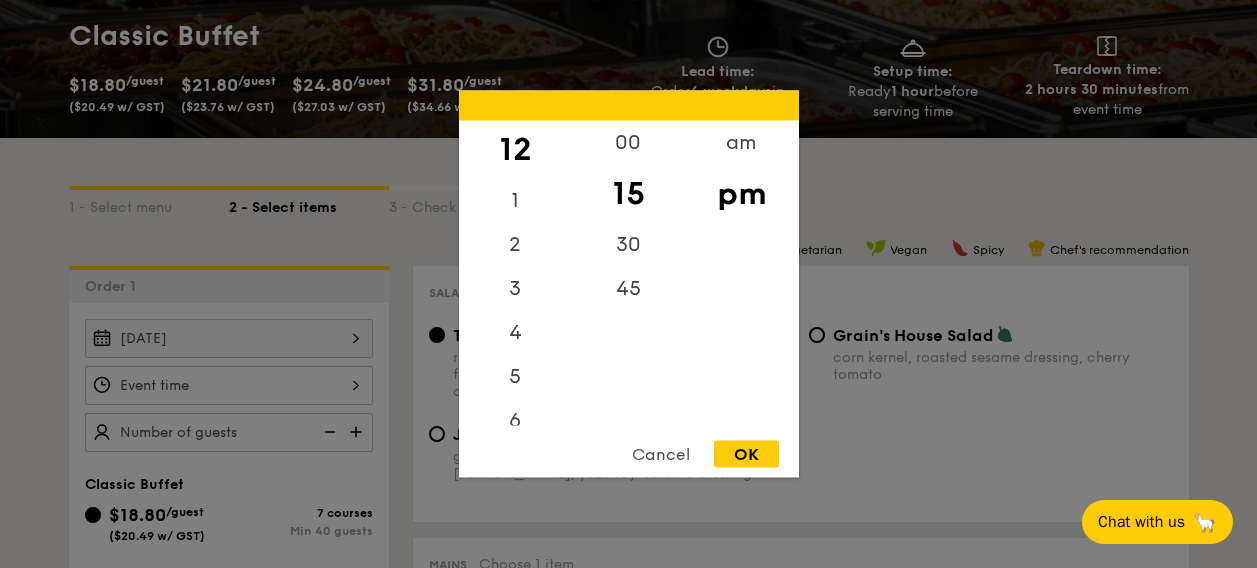 click on "OK" at bounding box center (746, 454) 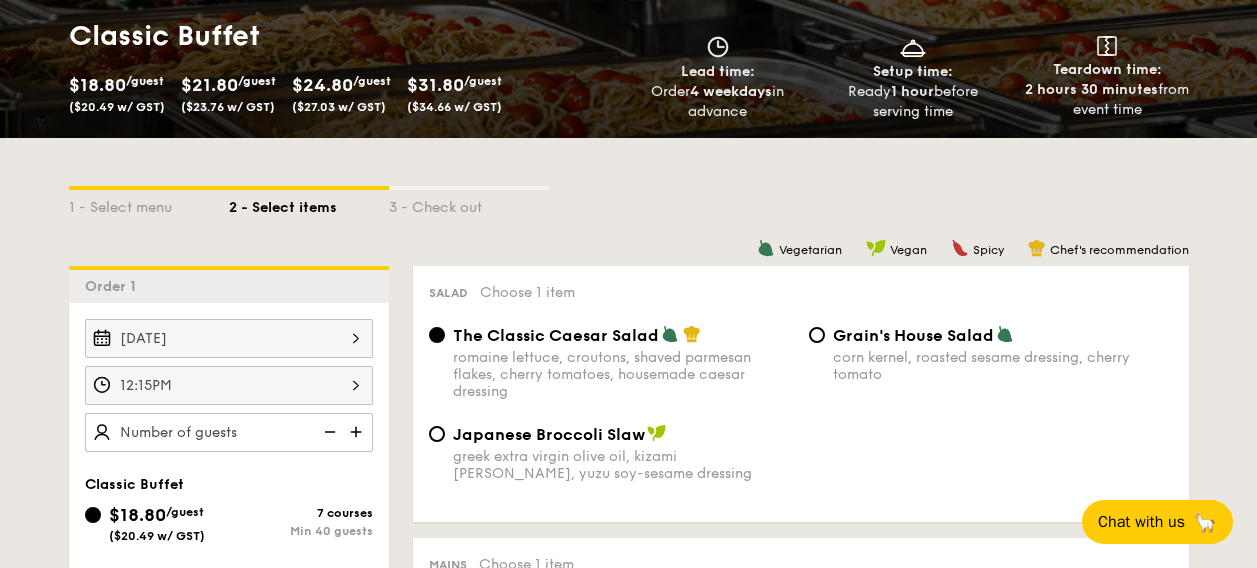 click at bounding box center (229, 432) 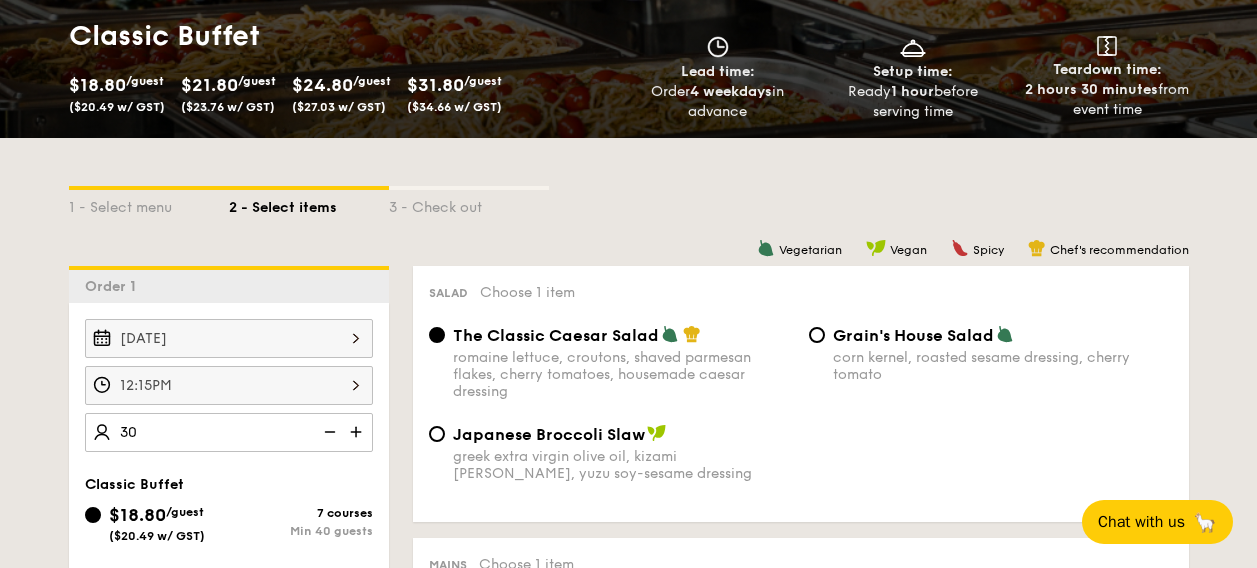 type on "40 guests" 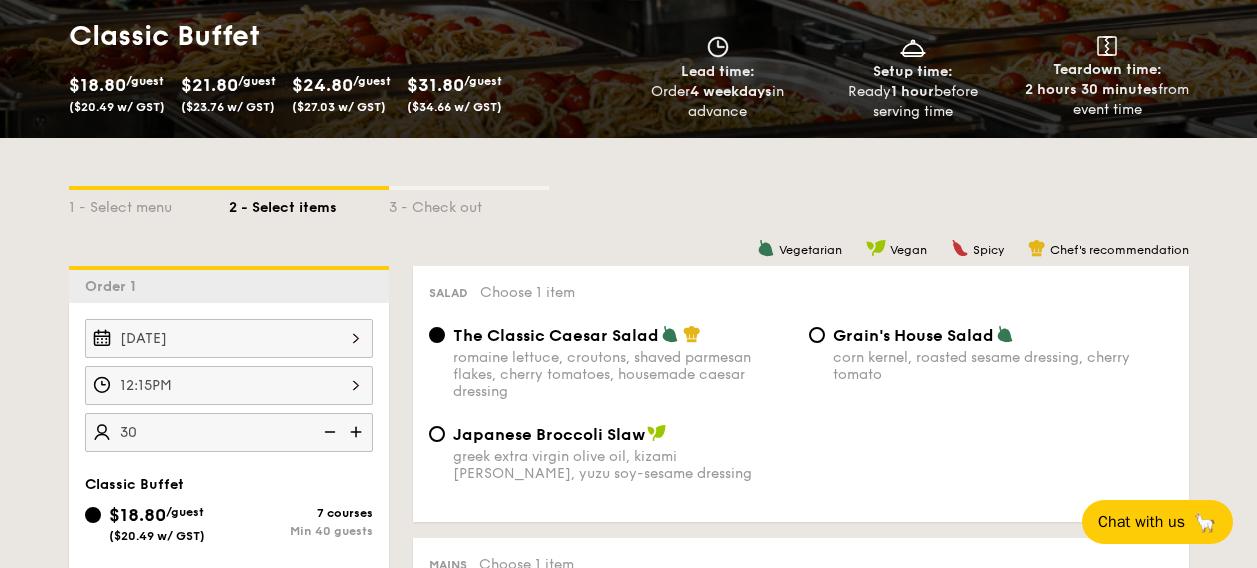 click at bounding box center [328, 432] 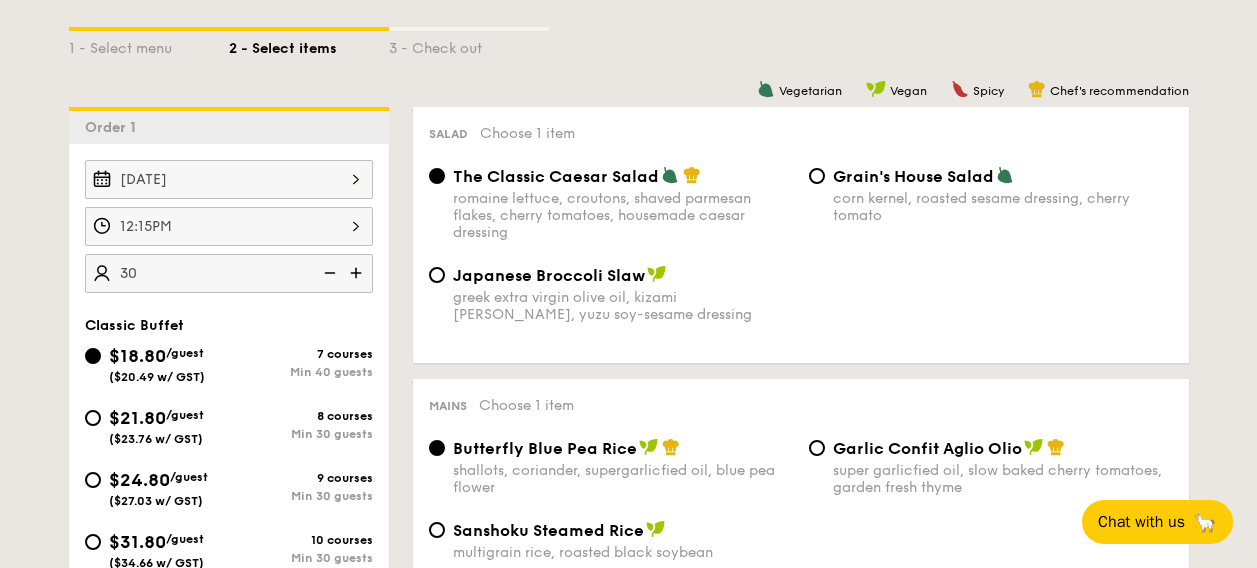 scroll, scrollTop: 498, scrollLeft: 0, axis: vertical 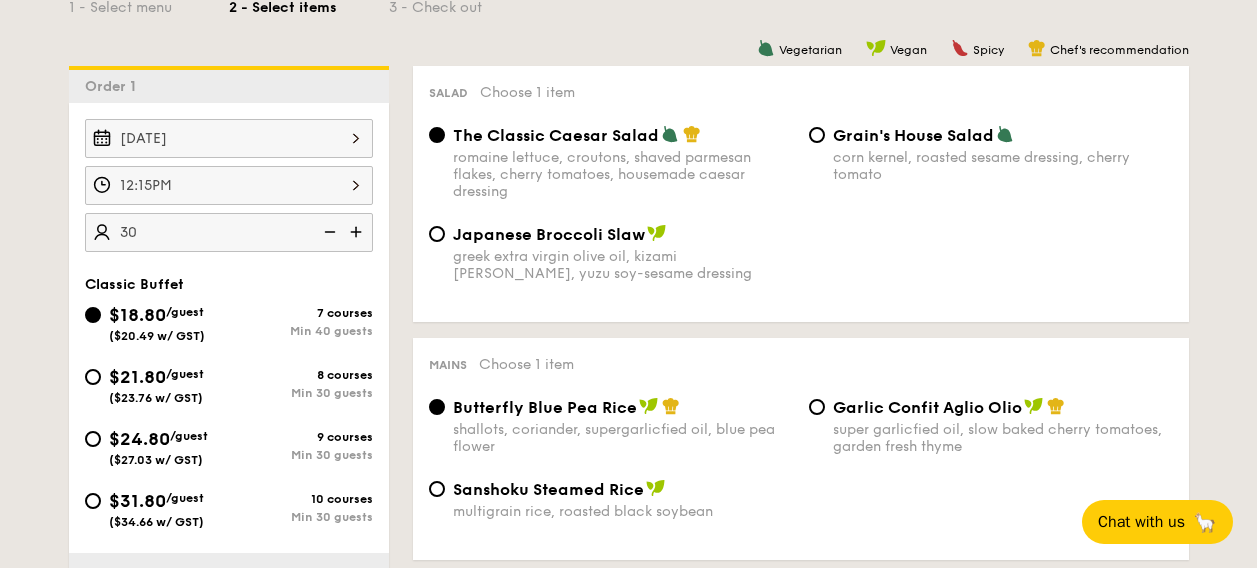 click on "$21.80
/guest
($23.76 w/ GST)" at bounding box center [157, 384] 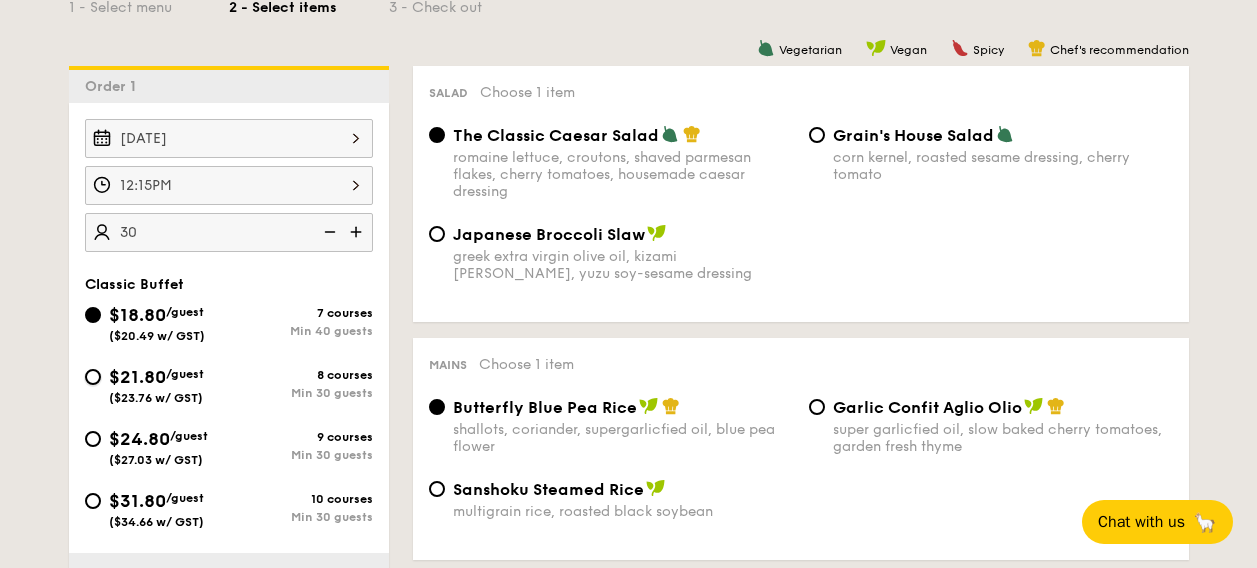 click on "$21.80
/guest
($23.76 w/ GST)
8 courses
Min 30 guests" at bounding box center [93, 377] 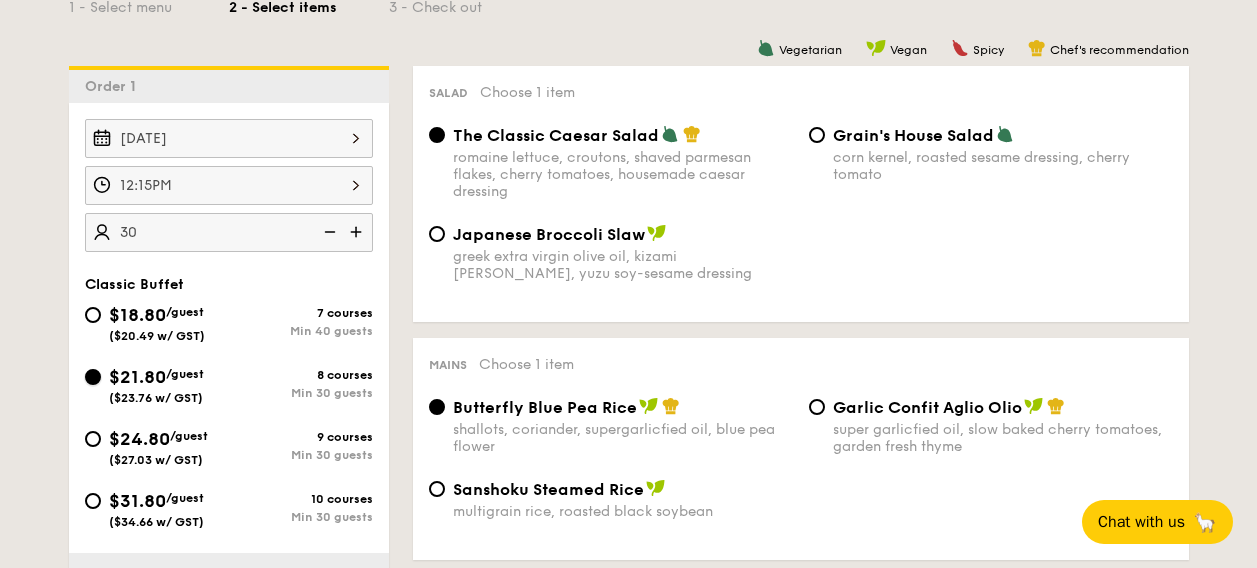 radio on "true" 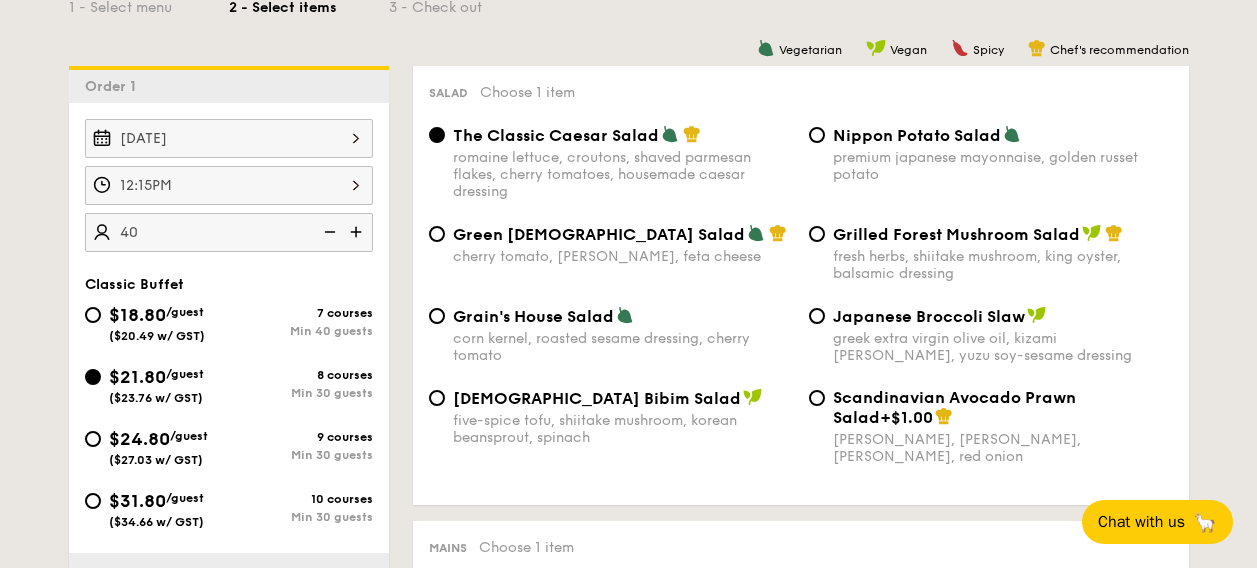 click on "40" at bounding box center (229, 232) 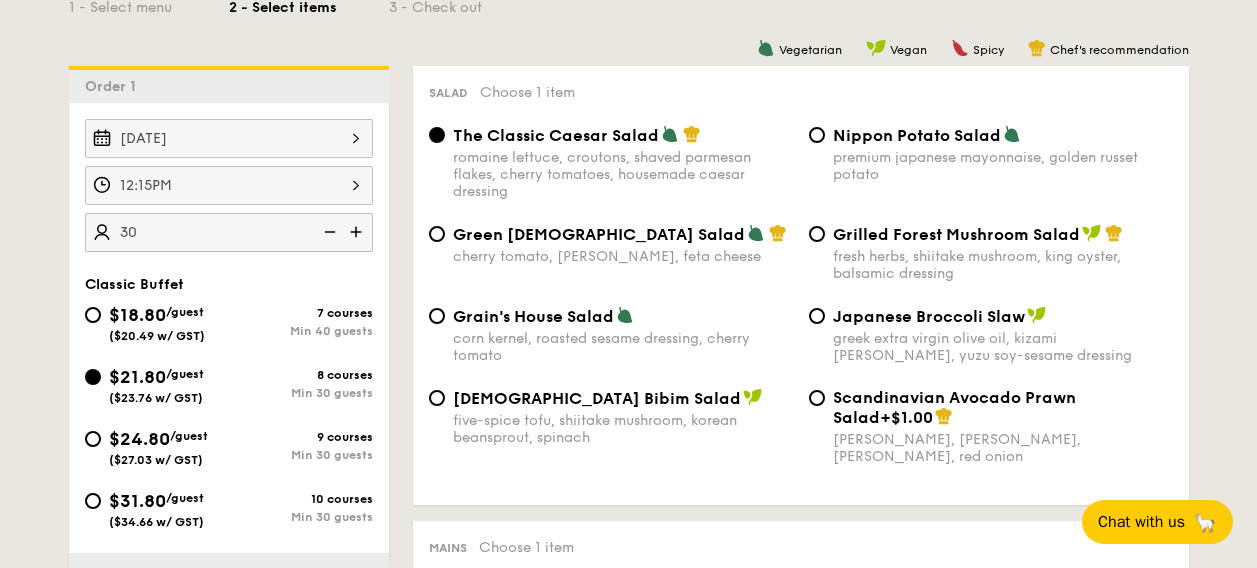 click on "Green Goddess Salad cherry tomato, [PERSON_NAME], feta cheese Grilled Forest Mushroom Salad fresh herbs, shiitake mushroom, king oyster, balsamic dressing" at bounding box center [801, 265] 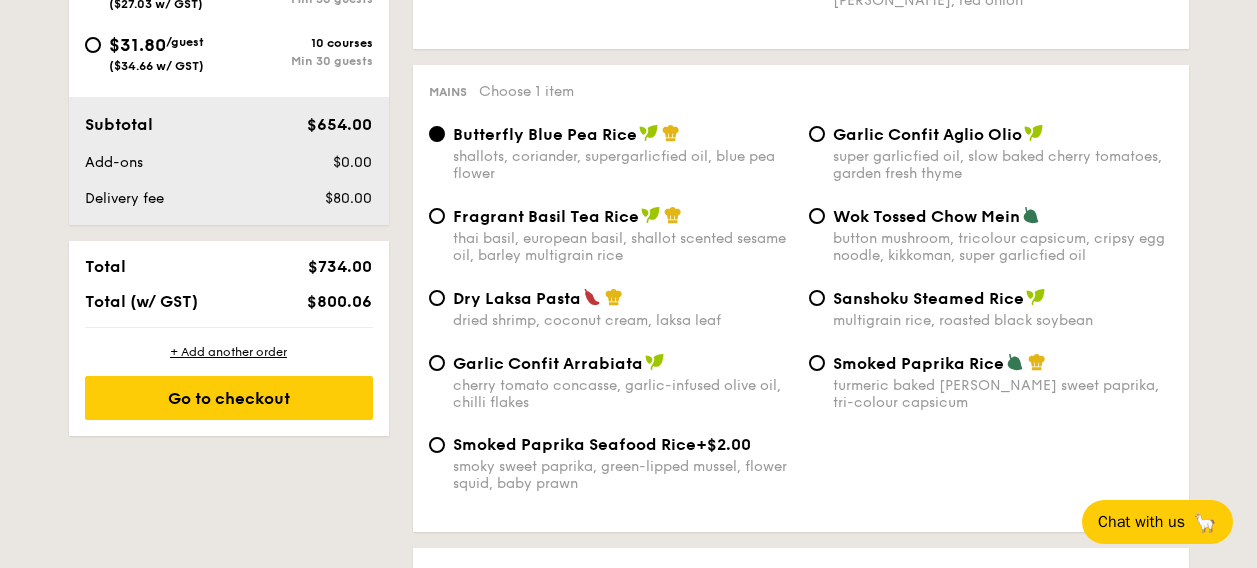 scroll, scrollTop: 994, scrollLeft: 0, axis: vertical 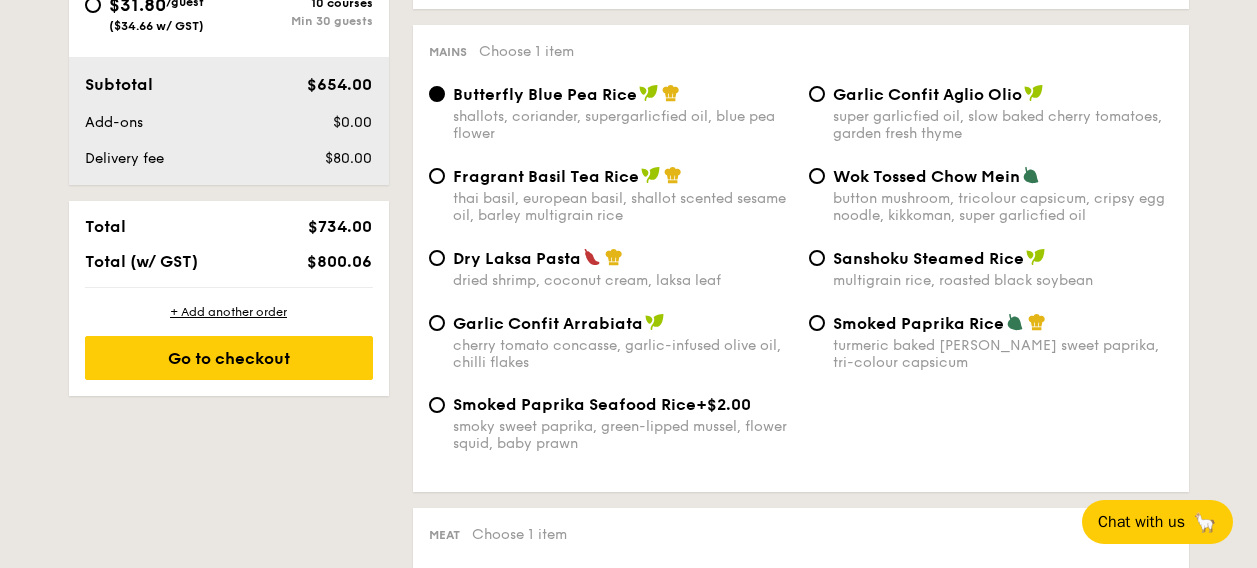 click on "Dry Laksa Pasta dried shrimp, coconut cream, laksa leaf" at bounding box center (623, 268) 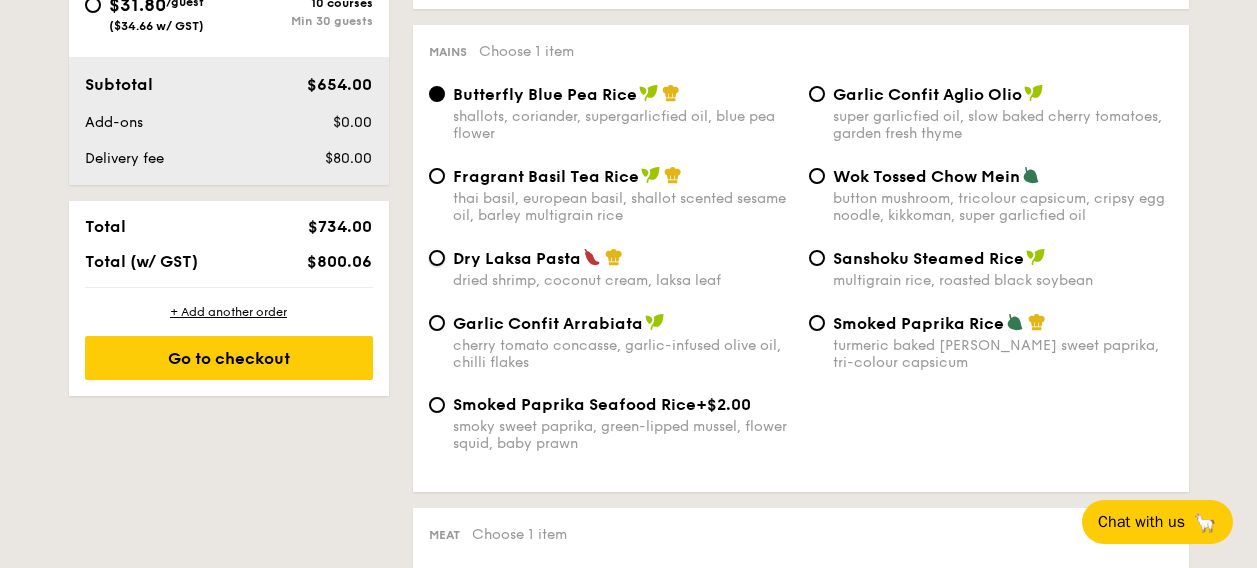 click on "Dry Laksa Pasta dried shrimp, coconut cream, laksa leaf" at bounding box center (437, 258) 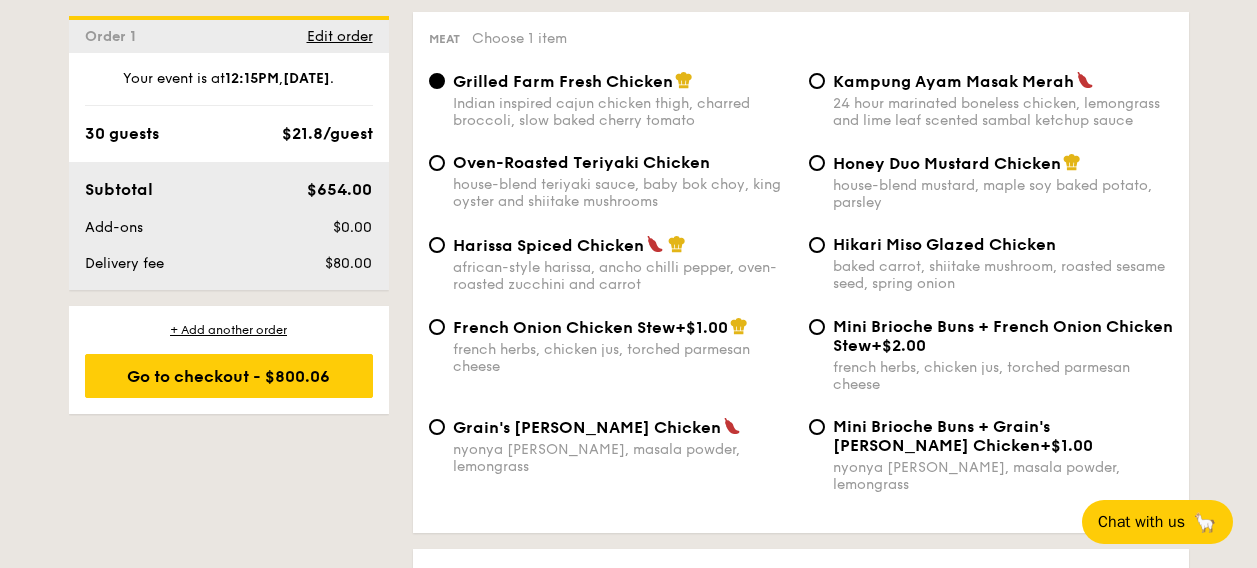 scroll, scrollTop: 1491, scrollLeft: 0, axis: vertical 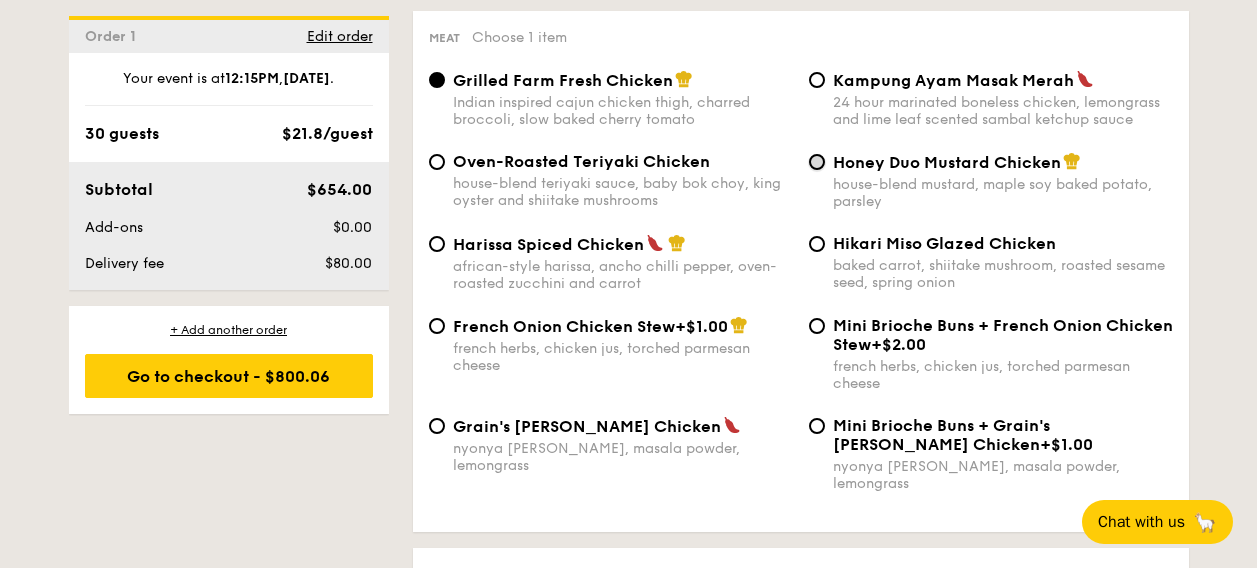 click on "Honey Duo Mustard Chicken house-blend mustard, maple soy baked potato, parsley" at bounding box center [817, 162] 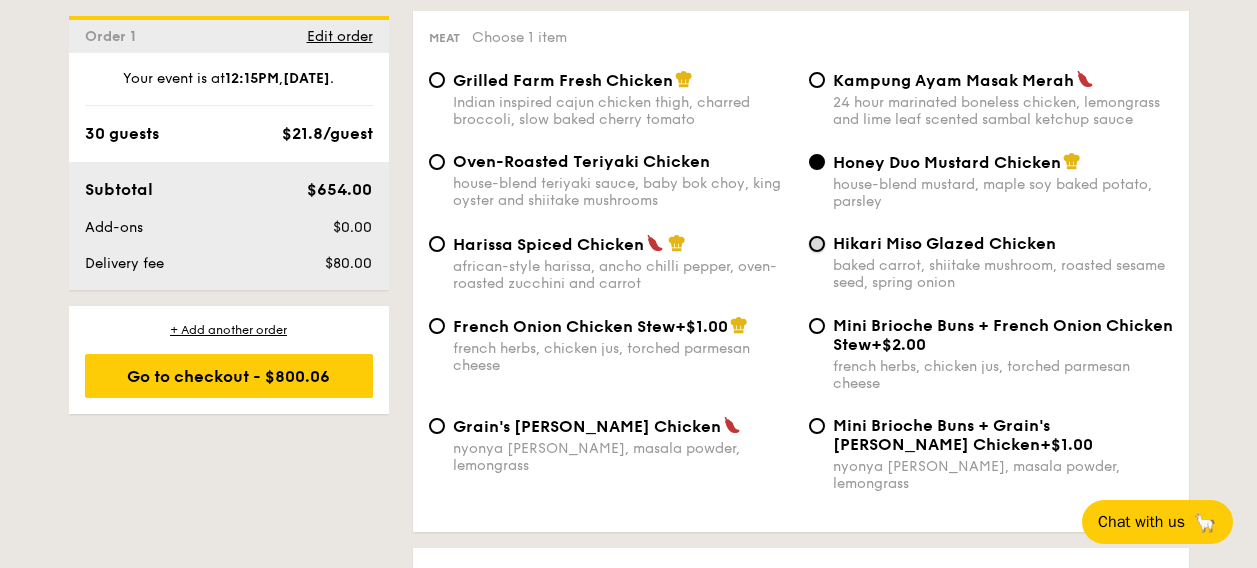 click on "Hikari Miso Glazed Chicken baked carrot, shiitake mushroom, roasted sesame seed, spring onion" at bounding box center (817, 244) 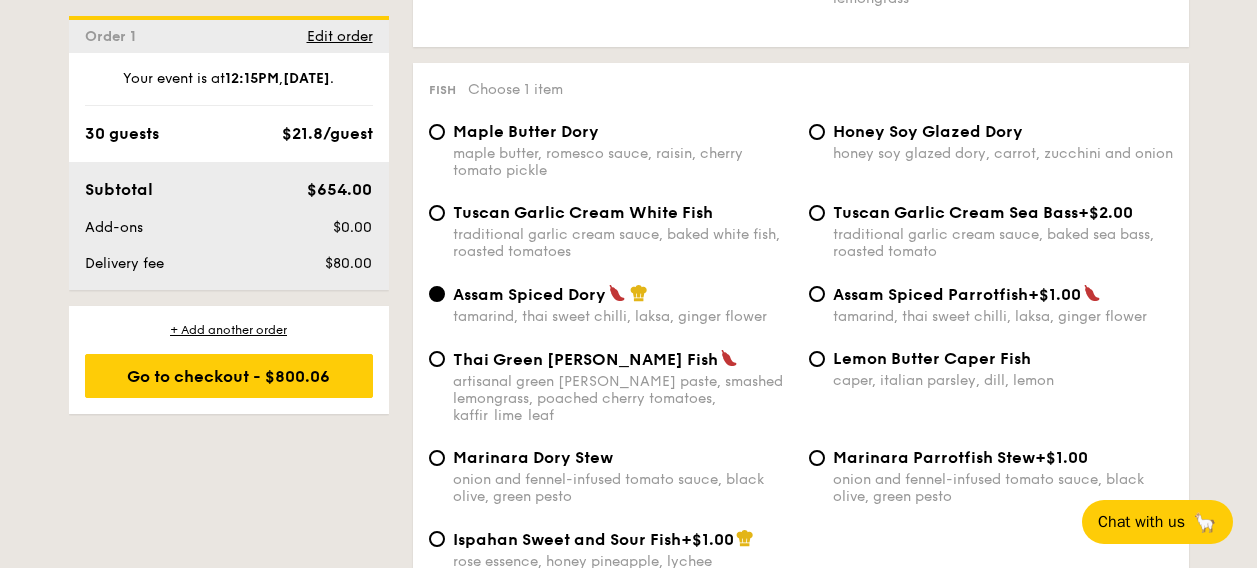 scroll, scrollTop: 1989, scrollLeft: 0, axis: vertical 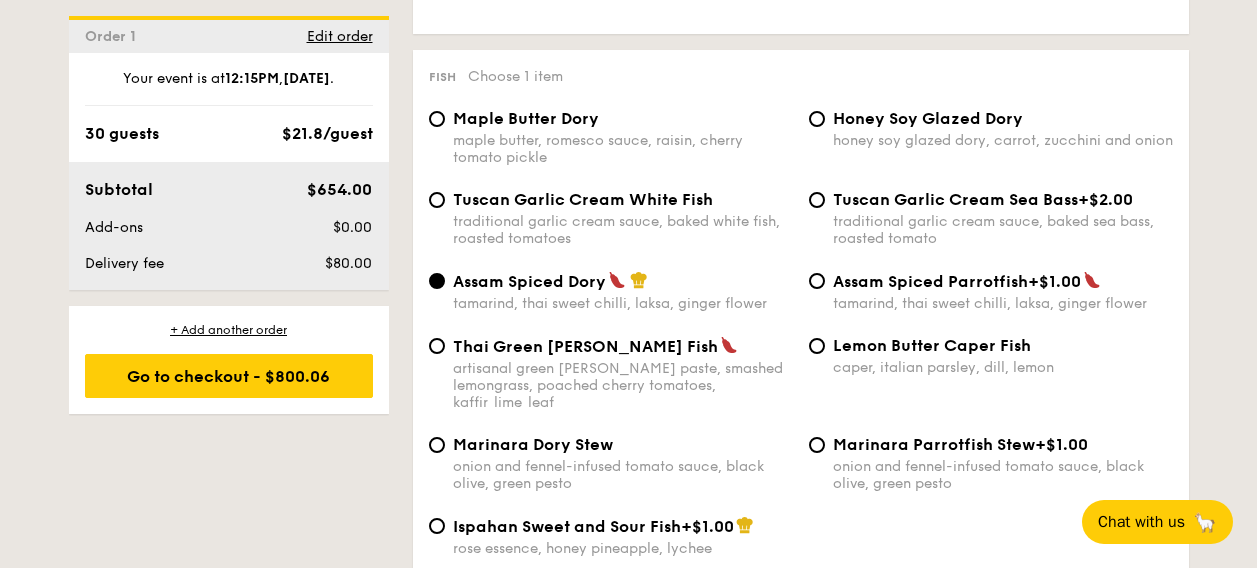 click on "onion and fennel-infused tomato sauce, black olive, green pesto" at bounding box center [623, 475] 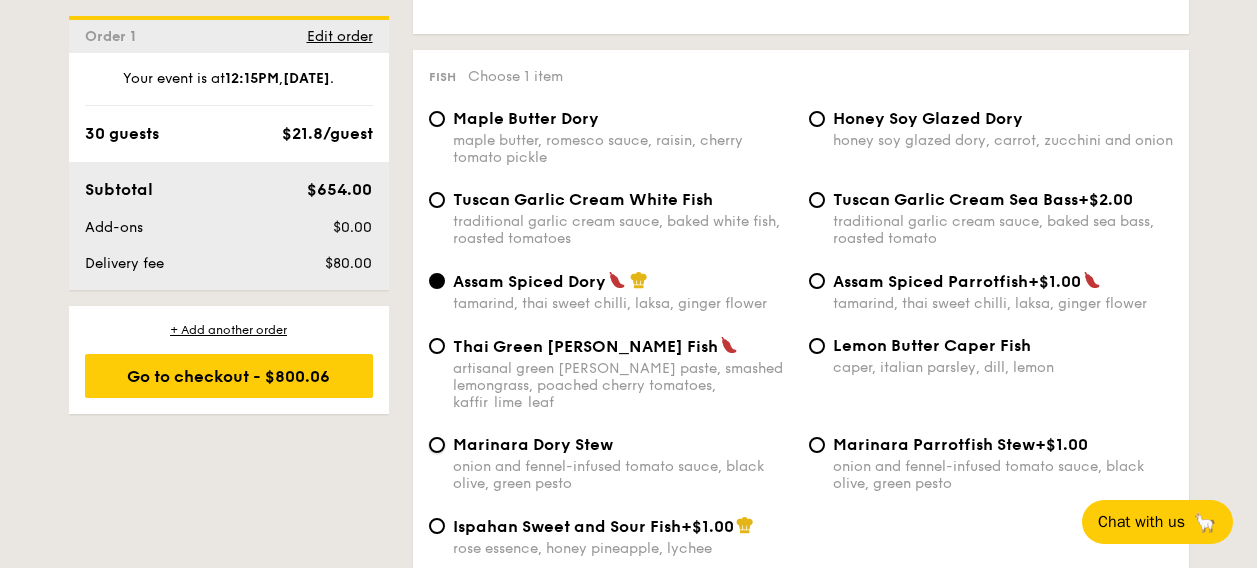 click on "Marinara Dory Stew onion and fennel-infused tomato sauce, black olive, green pesto" at bounding box center (437, 445) 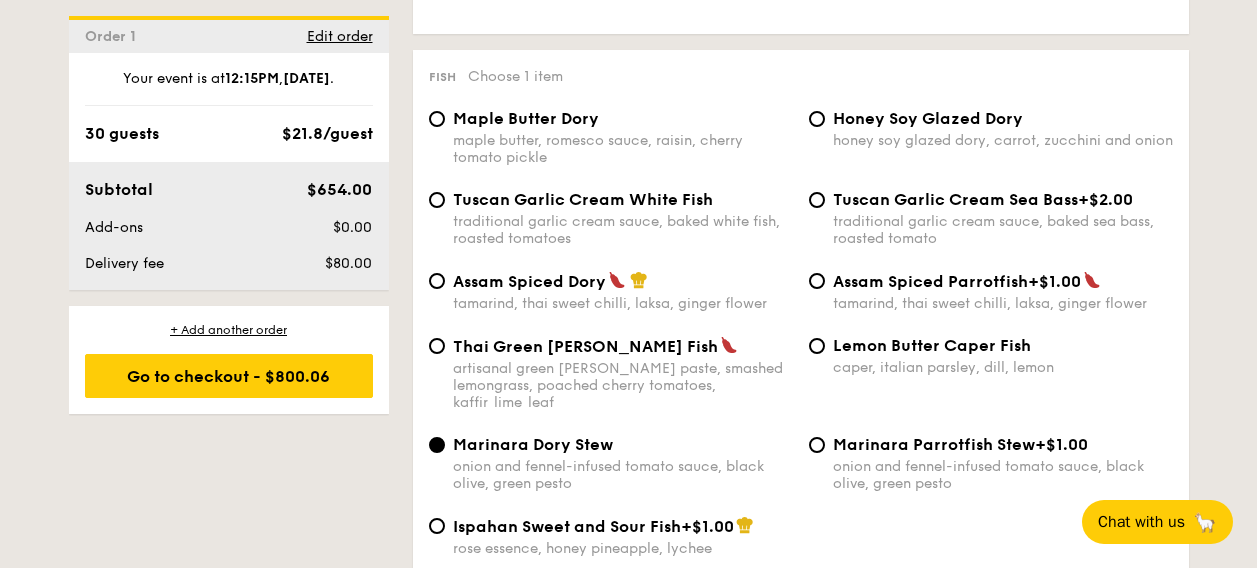 click on "Lemon Butter Caper Fish" at bounding box center (932, 345) 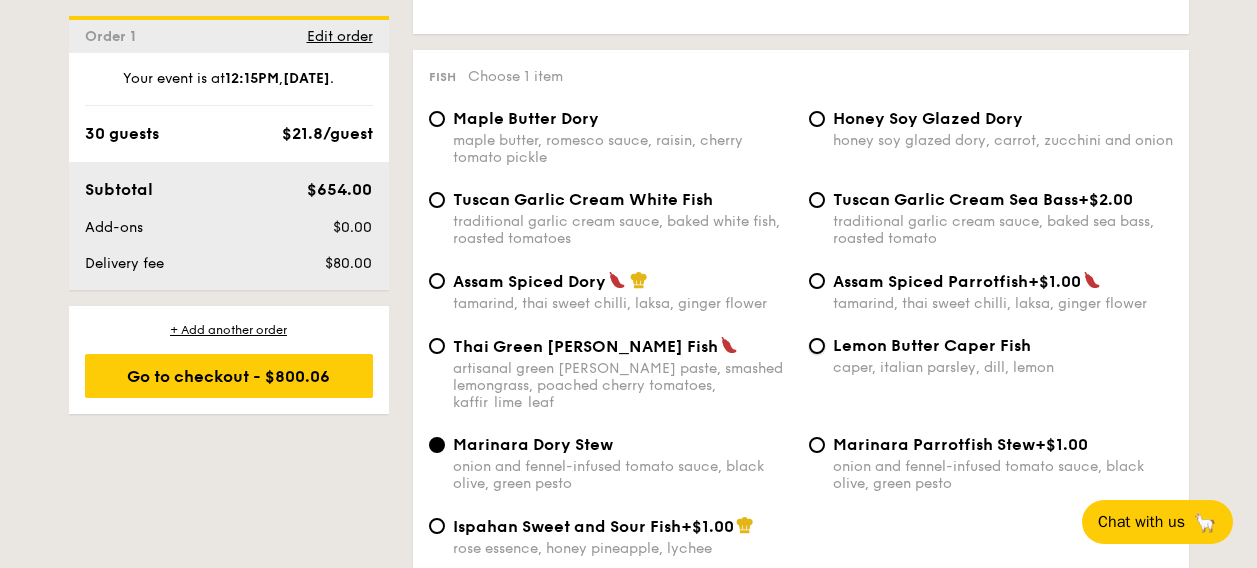 click on "Lemon Butter Caper Fish caper, italian parsley, dill, lemon" at bounding box center [817, 346] 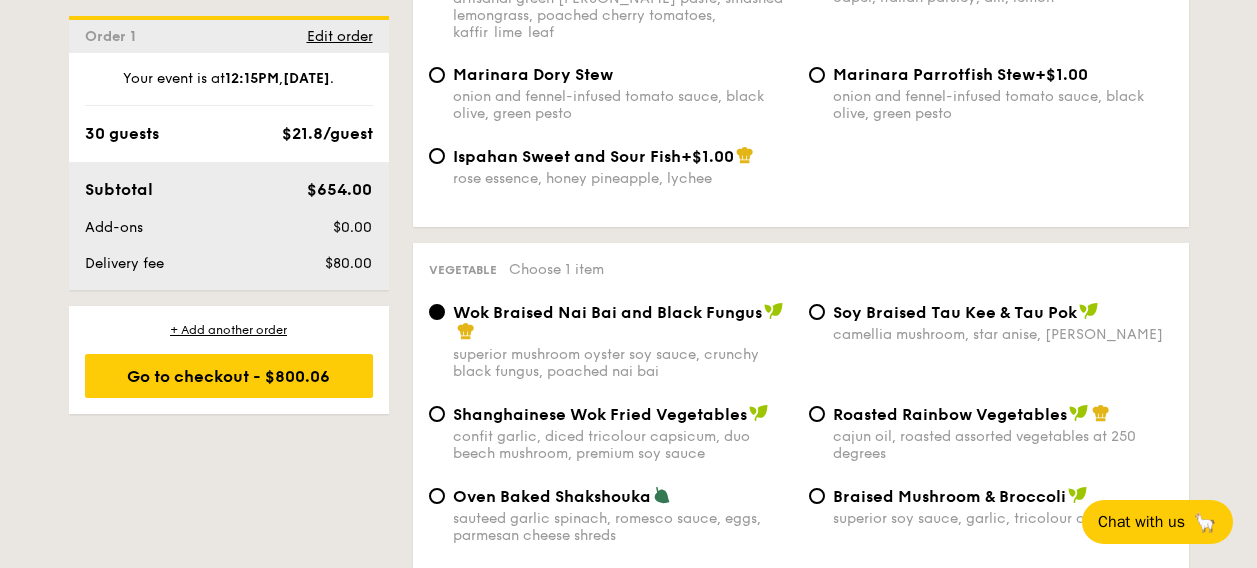 scroll, scrollTop: 2486, scrollLeft: 0, axis: vertical 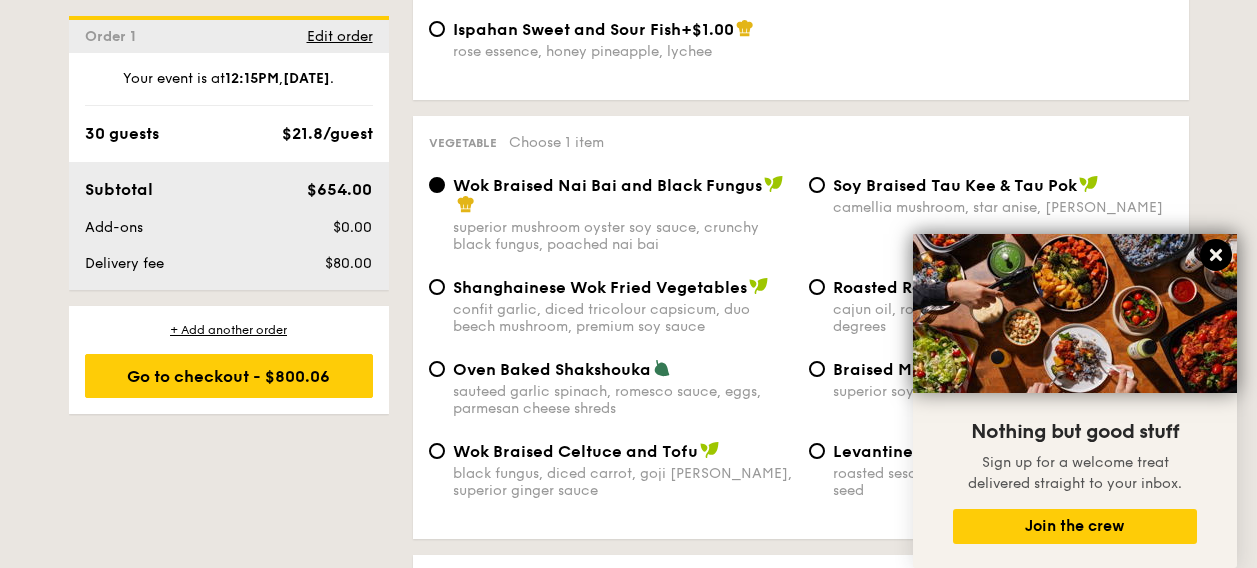 click 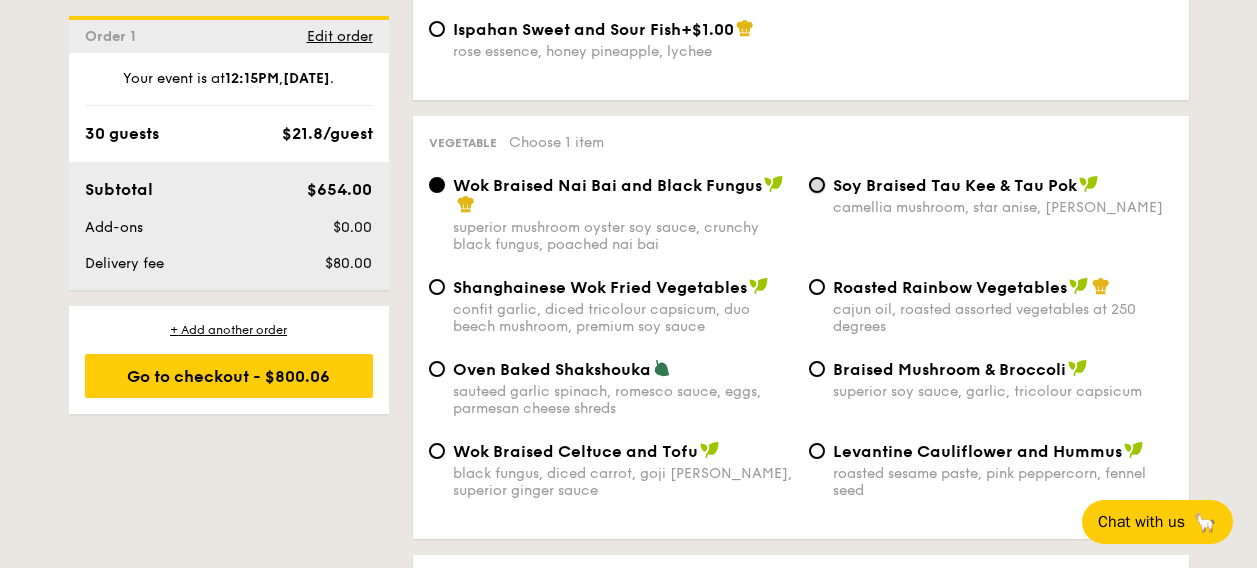 click on "⁠Soy Braised Tau Kee & Tau Pok camellia mushroom, star anise, goji [PERSON_NAME]" at bounding box center [817, 185] 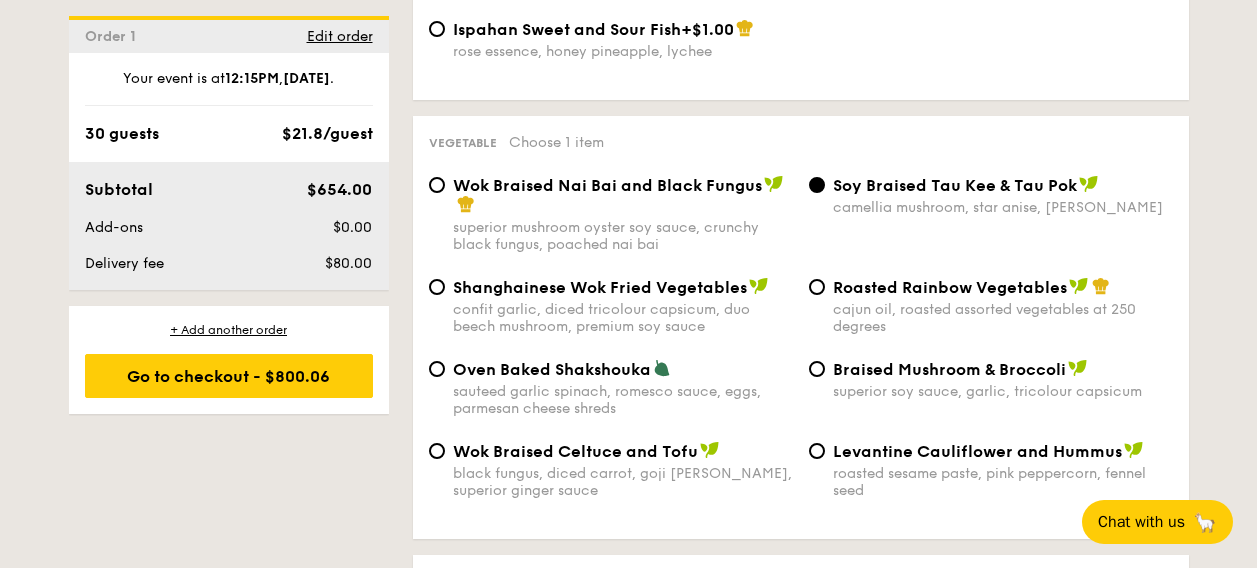 click on "Braised Mushroom & Broccoli superior soy sauce, garlic, tricolour capsicum" at bounding box center (1003, 379) 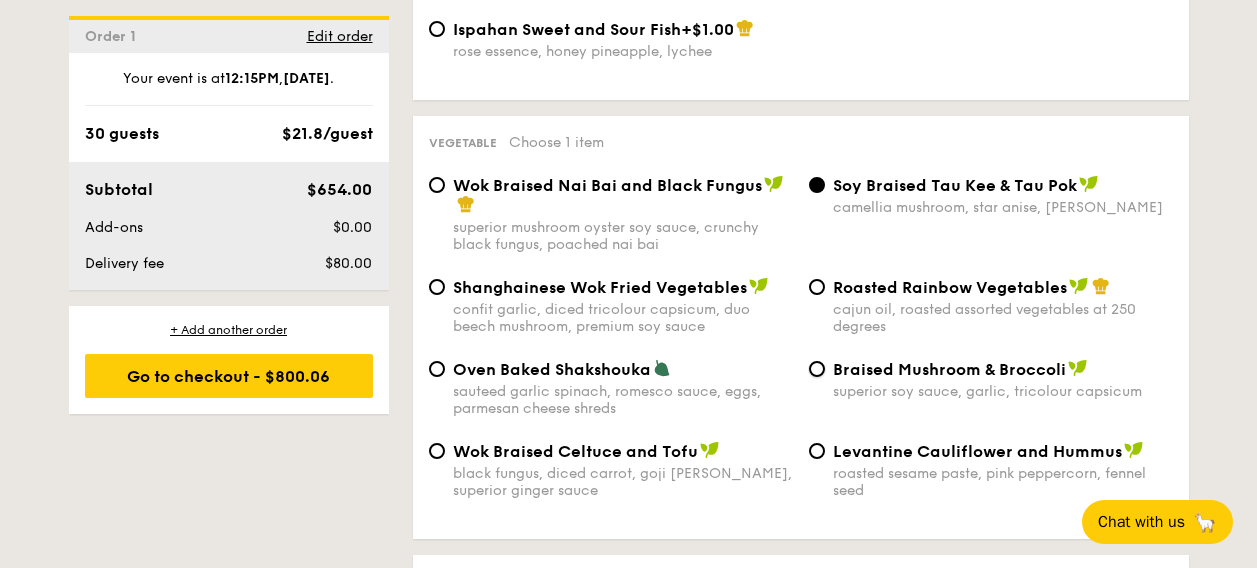 click on "Braised Mushroom & Broccoli superior soy sauce, garlic, tricolour capsicum" at bounding box center [817, 369] 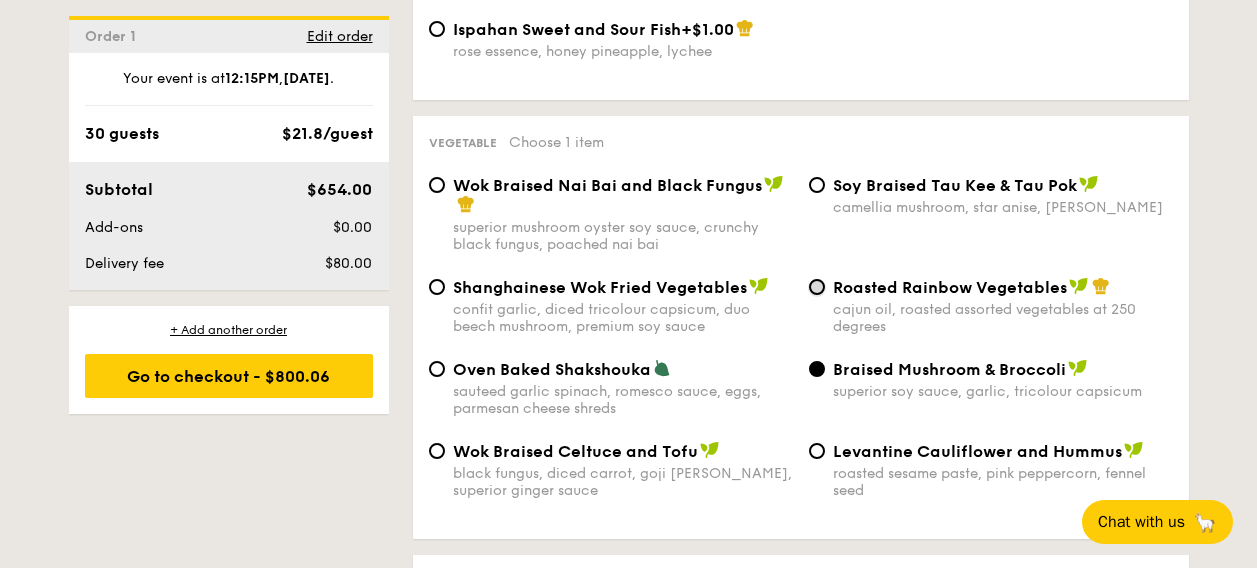 click on "Roasted Rainbow Vegetables cajun oil, roasted assorted vegetables at 250 degrees" at bounding box center [817, 287] 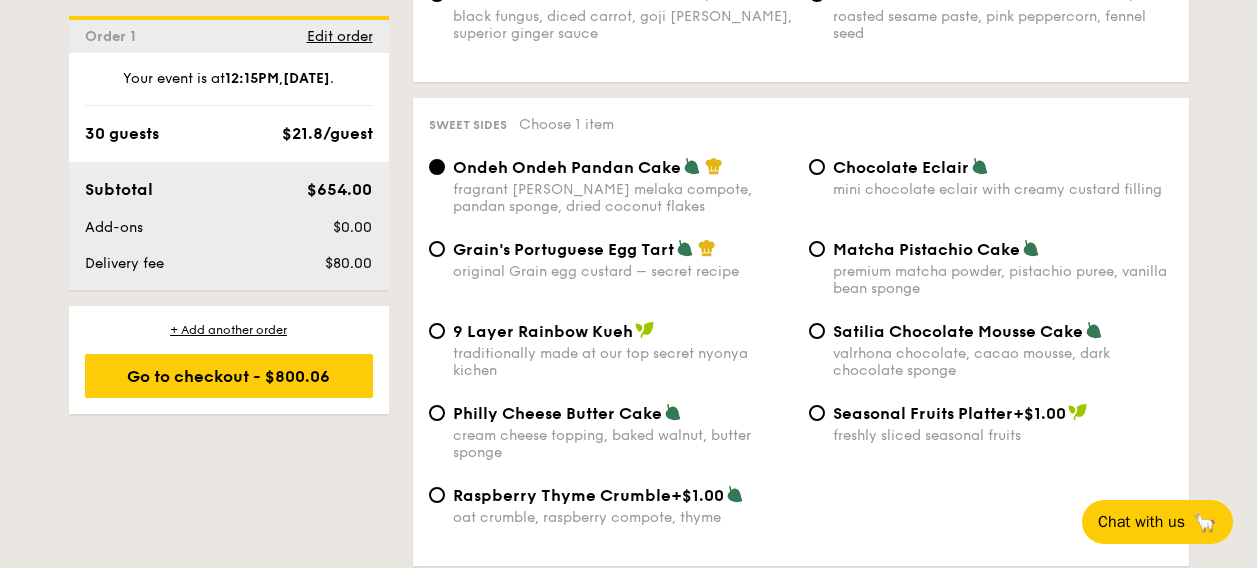 scroll, scrollTop: 2983, scrollLeft: 0, axis: vertical 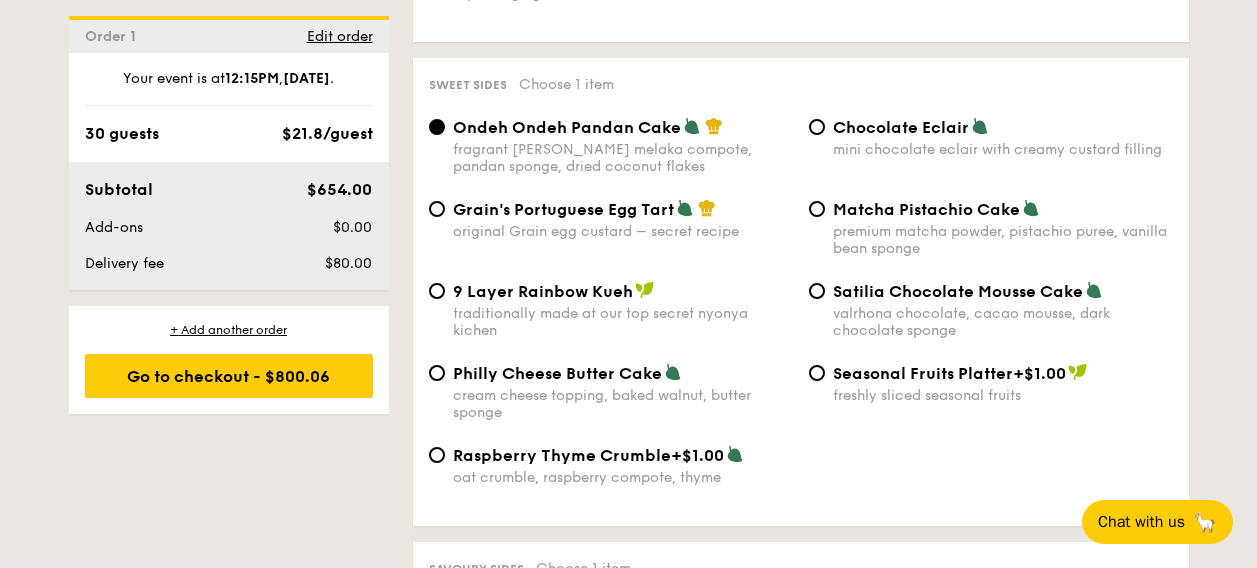 click on "Matcha Pistachio Cake premium matcha powder, pistachio puree, vanilla bean sponge" at bounding box center (1003, 228) 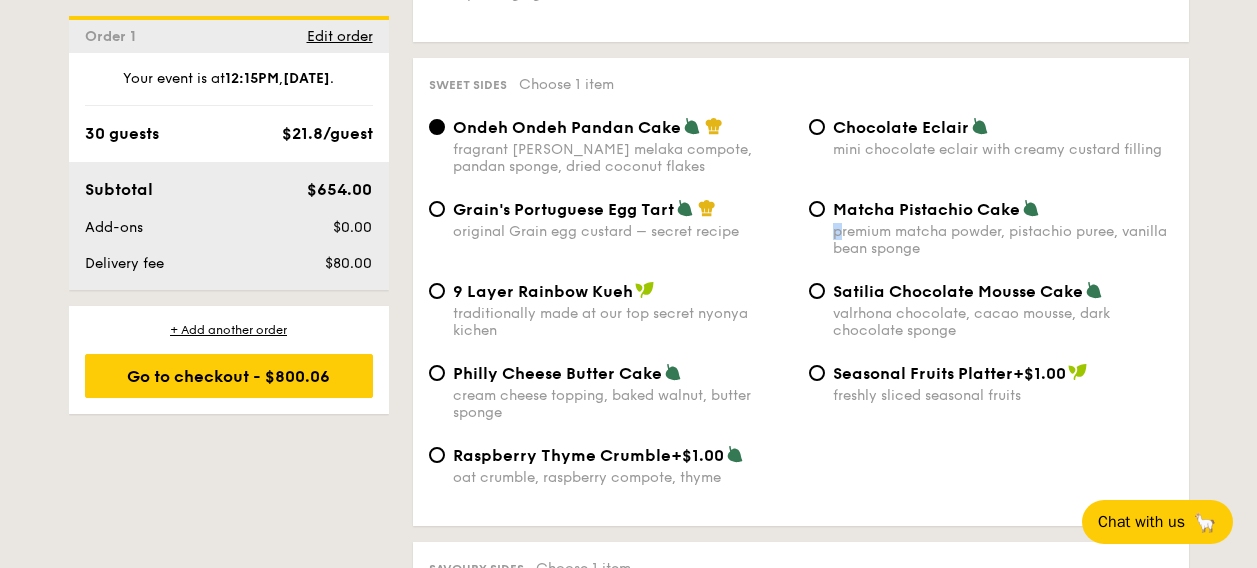 drag, startPoint x: 836, startPoint y: 188, endPoint x: 830, endPoint y: 176, distance: 13.416408 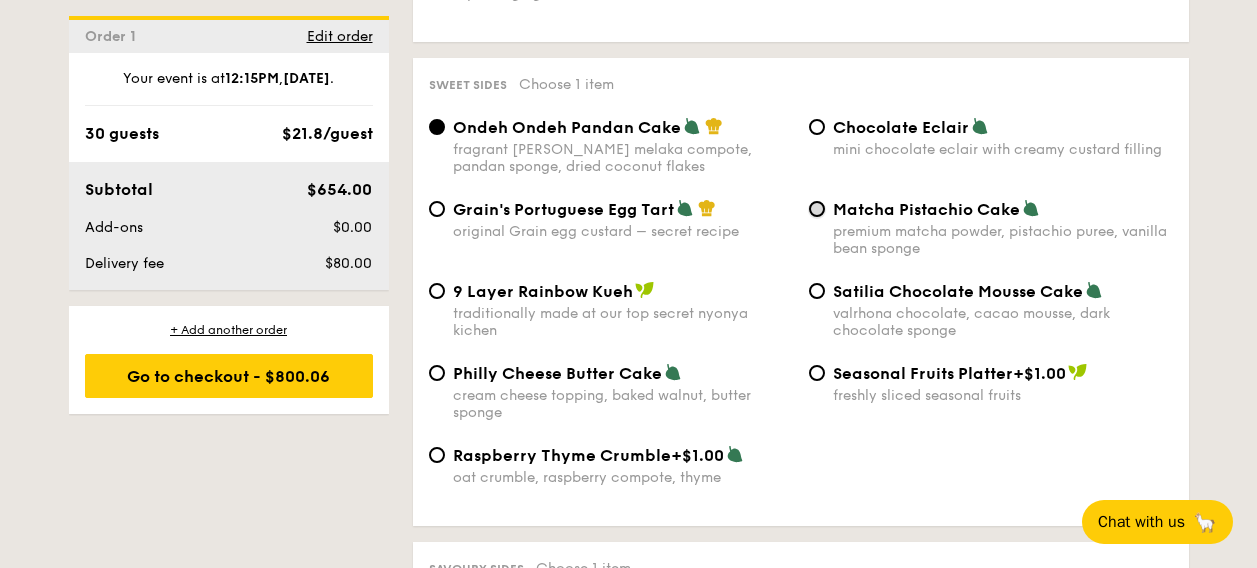 click on "Matcha Pistachio Cake premium matcha powder, pistachio puree, vanilla bean sponge" at bounding box center (817, 209) 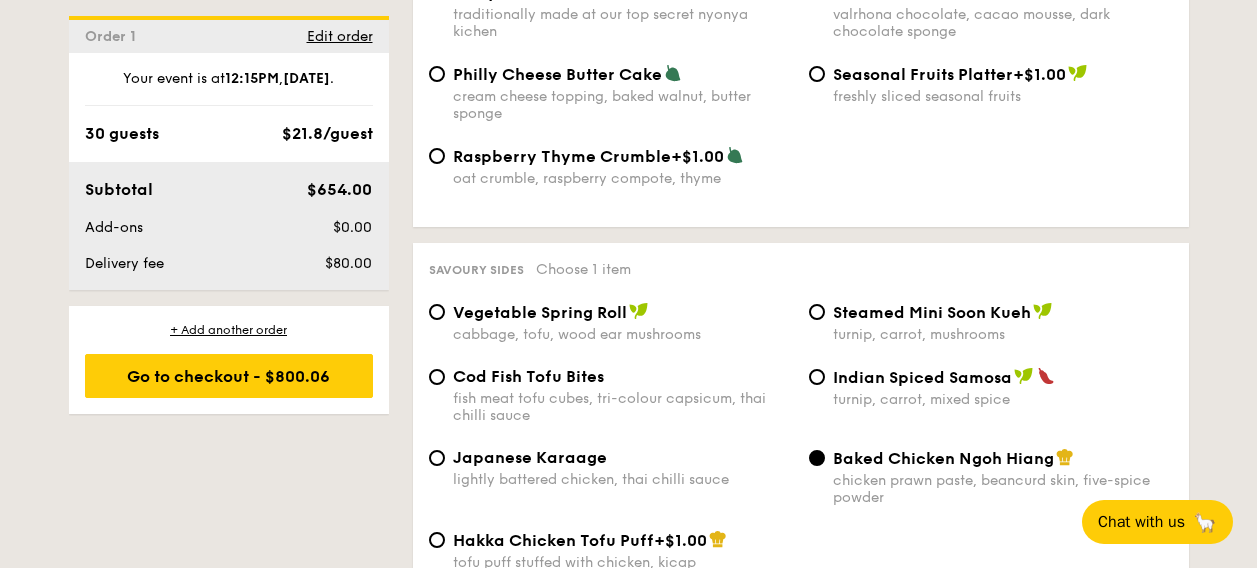 scroll, scrollTop: 3381, scrollLeft: 0, axis: vertical 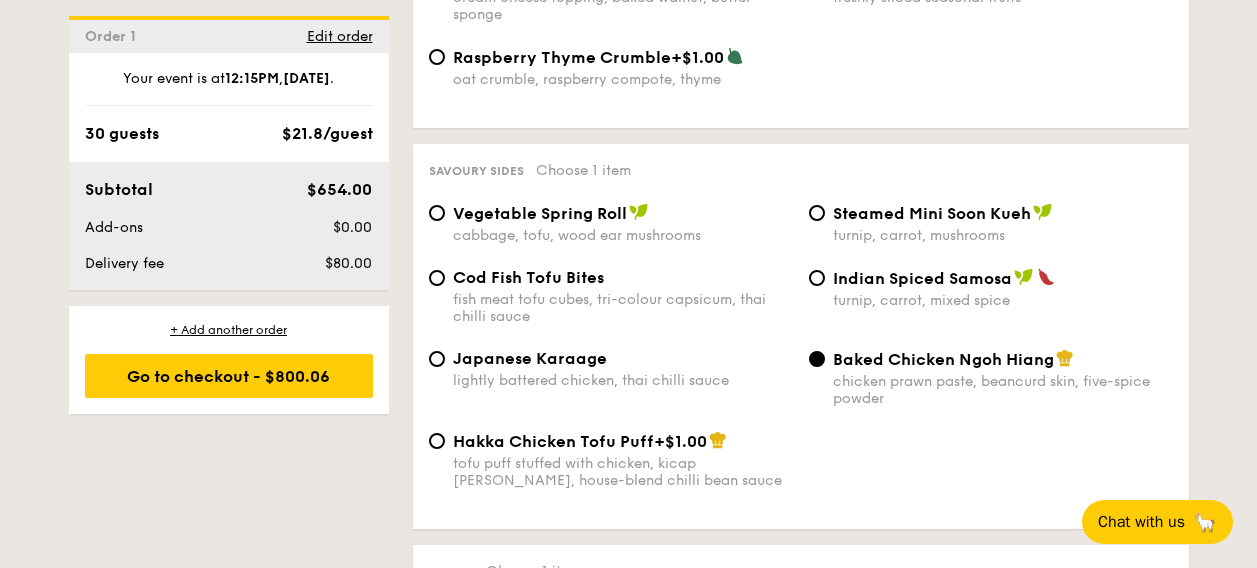 click on "Cod Fish Tofu Bites fish meat tofu cubes, tri-colour capsicum, thai chilli sauce" at bounding box center [623, 296] 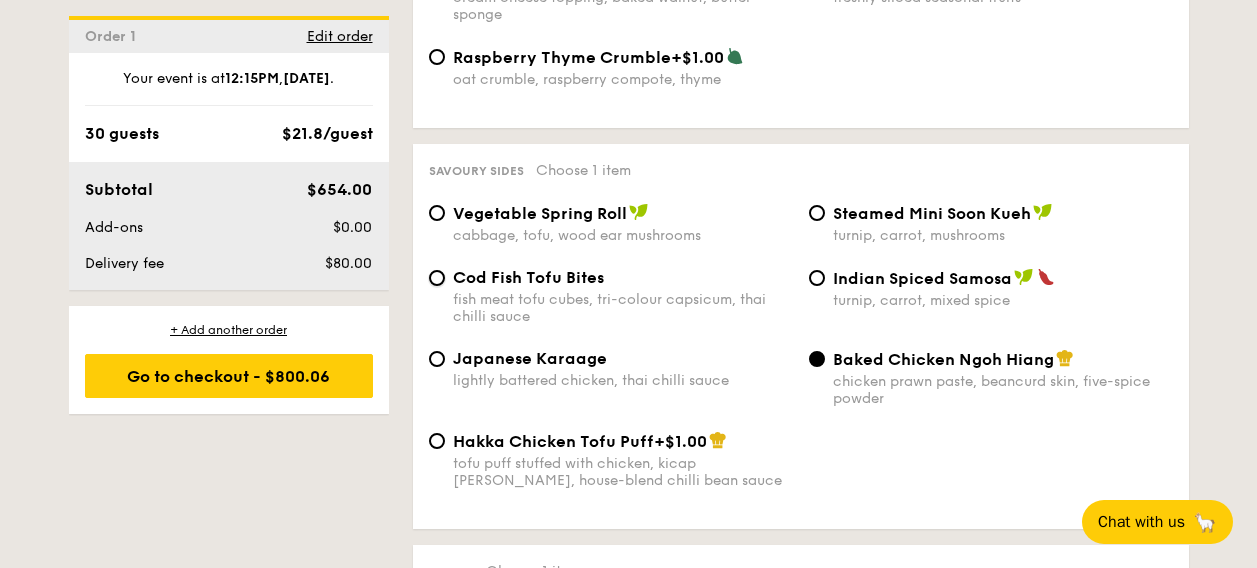 click on "Cod Fish Tofu Bites fish meat tofu cubes, tri-colour capsicum, thai chilli sauce" at bounding box center [437, 278] 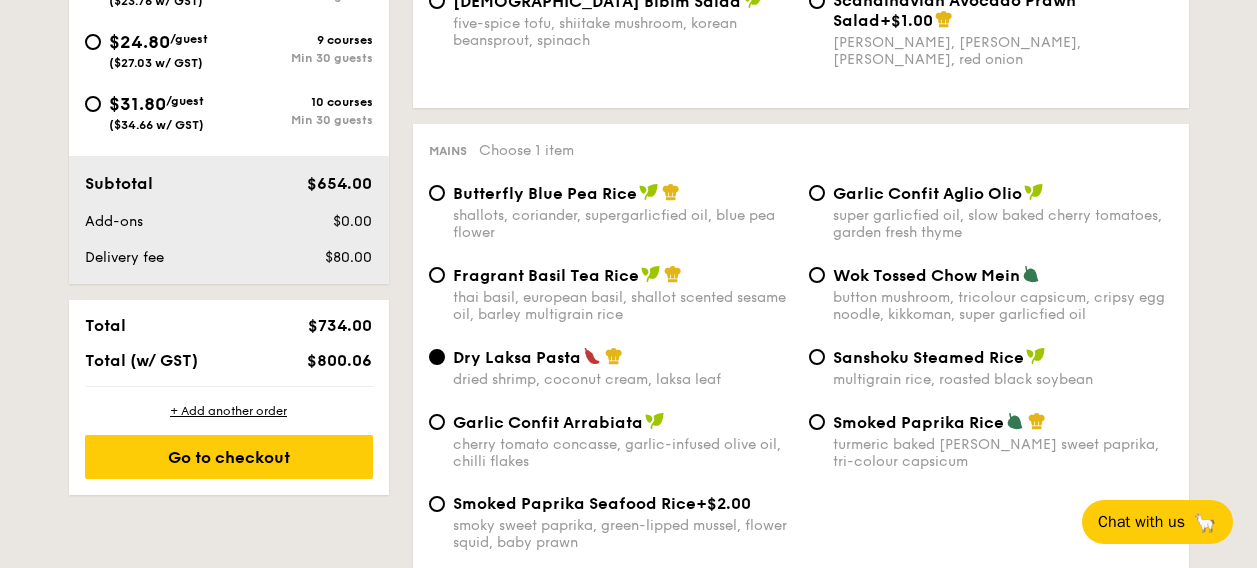scroll, scrollTop: 994, scrollLeft: 0, axis: vertical 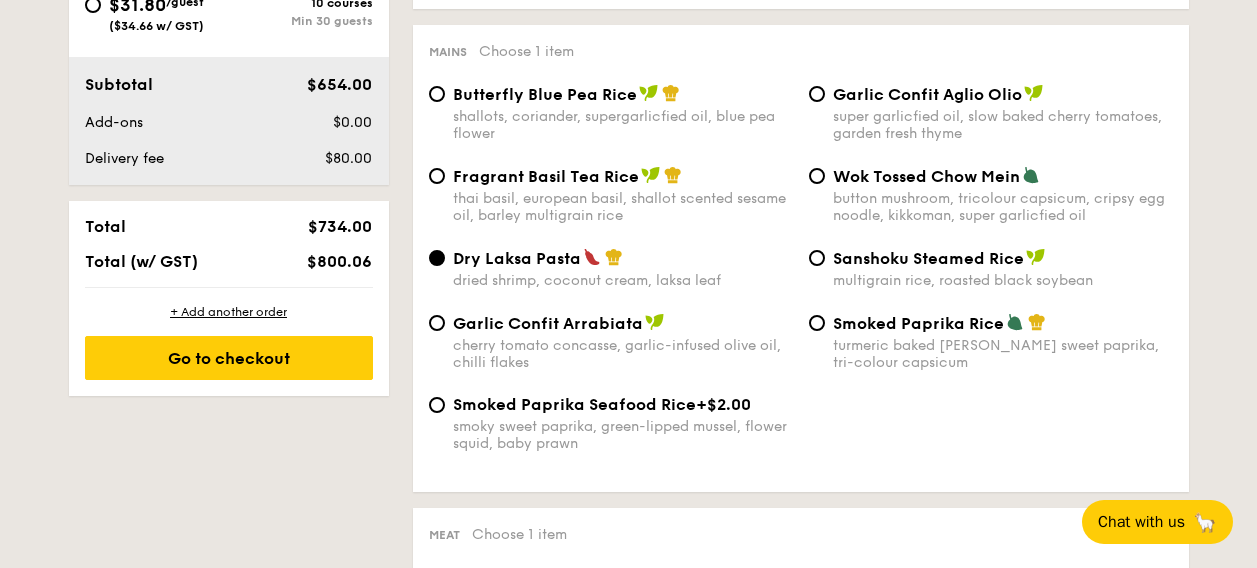 click on "Garlic Confit Aglio Olio" at bounding box center (927, 94) 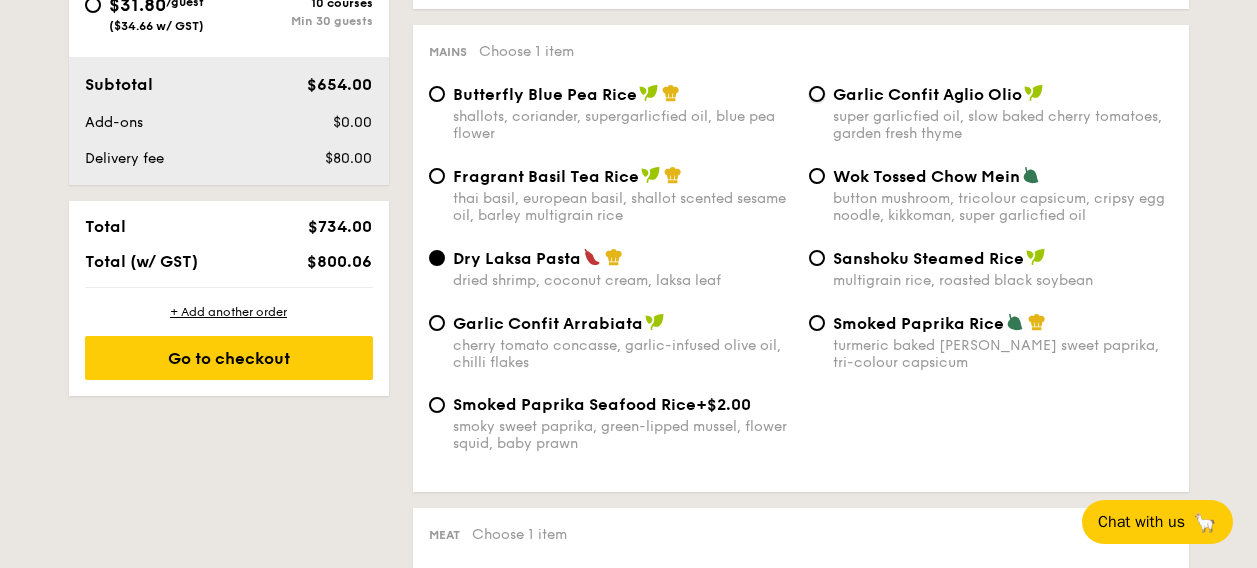 click on "Garlic Confit Aglio Olio super garlicfied oil, slow baked cherry tomatoes, garden fresh thyme" at bounding box center [817, 94] 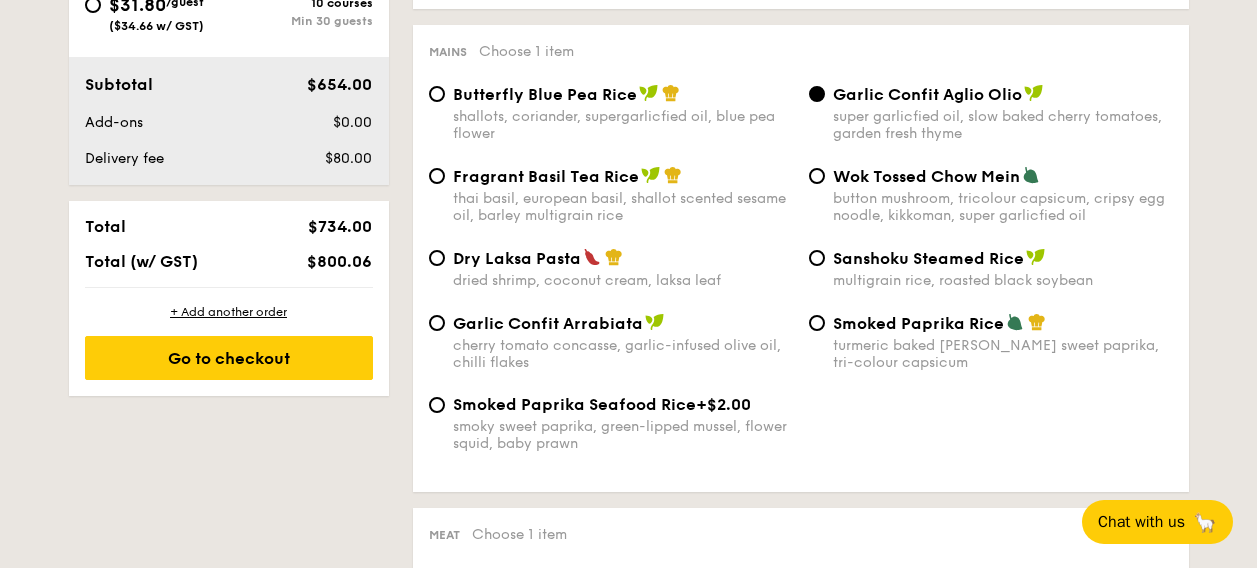 click on "Dry Laksa Pasta" at bounding box center (623, 258) 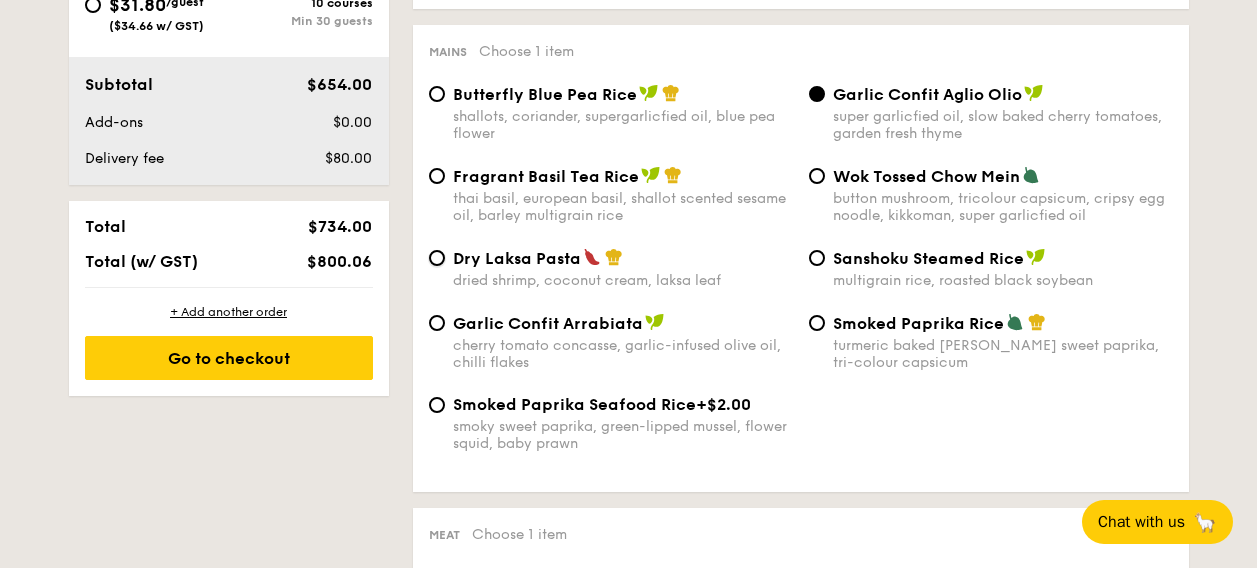 click on "Dry Laksa Pasta dried shrimp, coconut cream, laksa leaf" at bounding box center [437, 258] 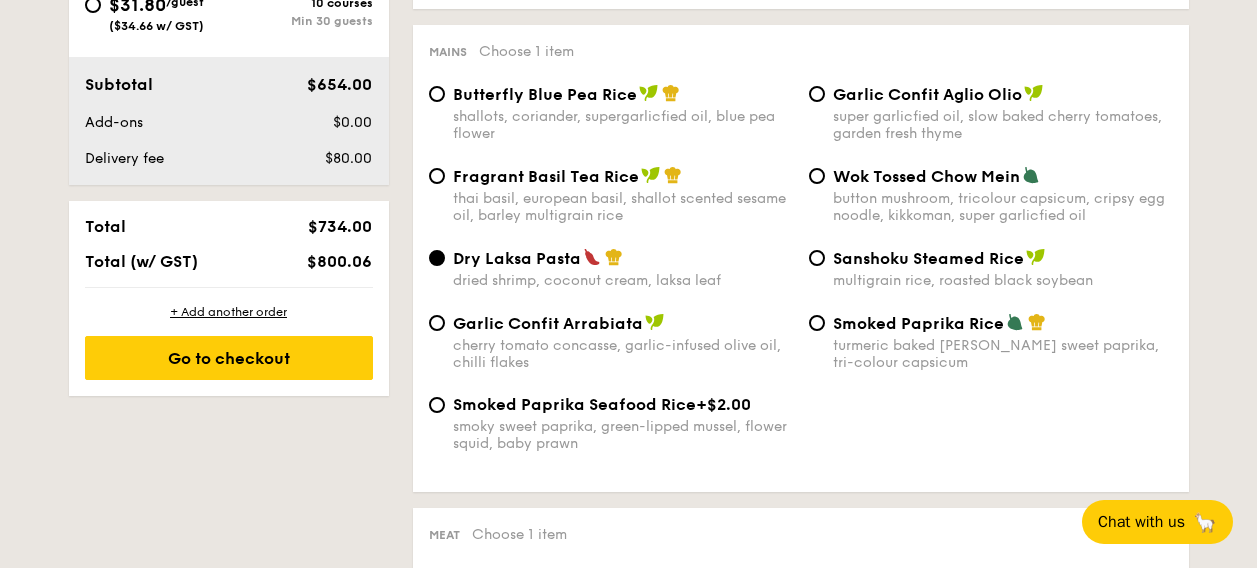 click on "shallots, coriander, supergarlicfied oil, blue pea flower" at bounding box center (623, 125) 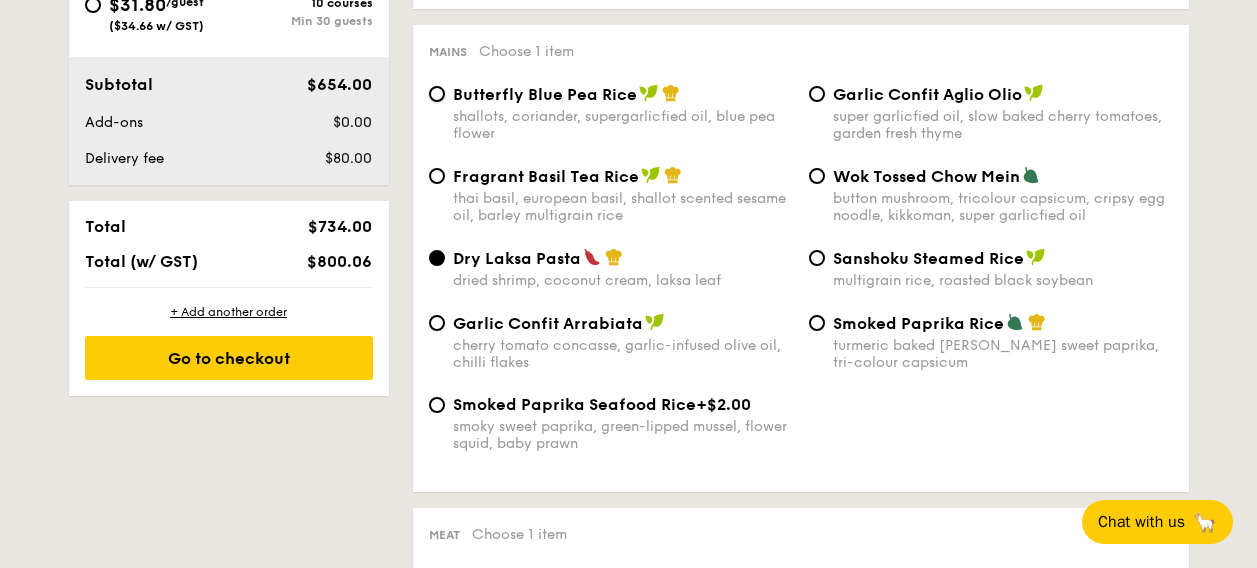 click on "Butterfly Blue Pea Rice shallots, coriander, supergarlicfied oil, blue pea flower" at bounding box center (437, 94) 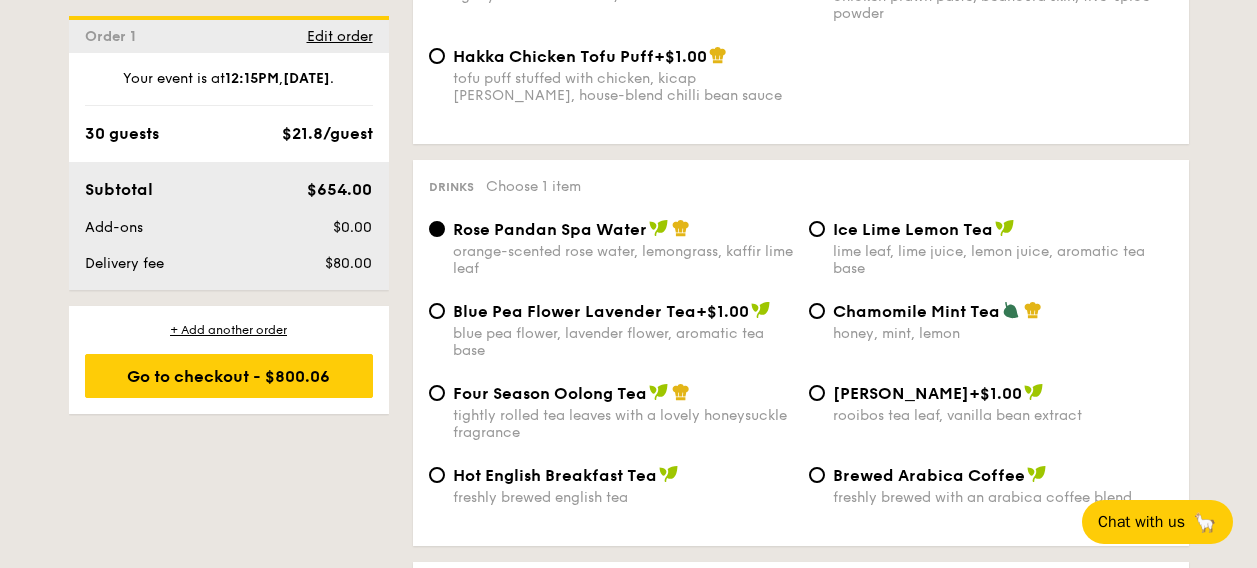 scroll, scrollTop: 3879, scrollLeft: 0, axis: vertical 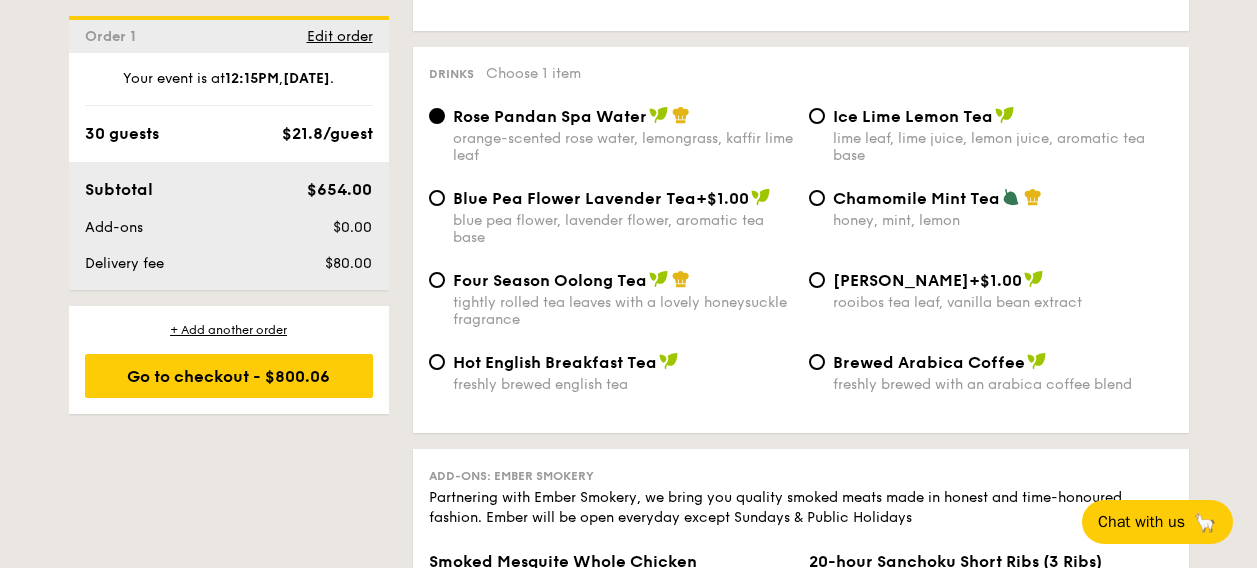 click on "lime leaf, lime juice, lemon juice, aromatic tea base" at bounding box center (1003, 147) 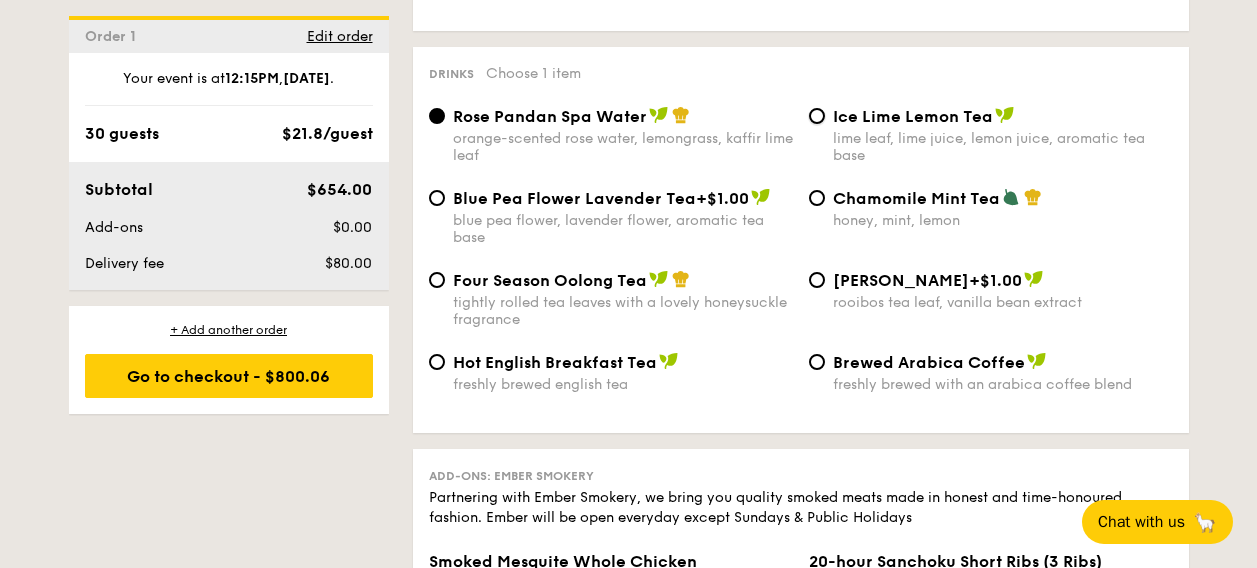 click on "Ice Lime Lemon Tea lime leaf, lime juice, lemon juice, aromatic tea base" at bounding box center (817, 116) 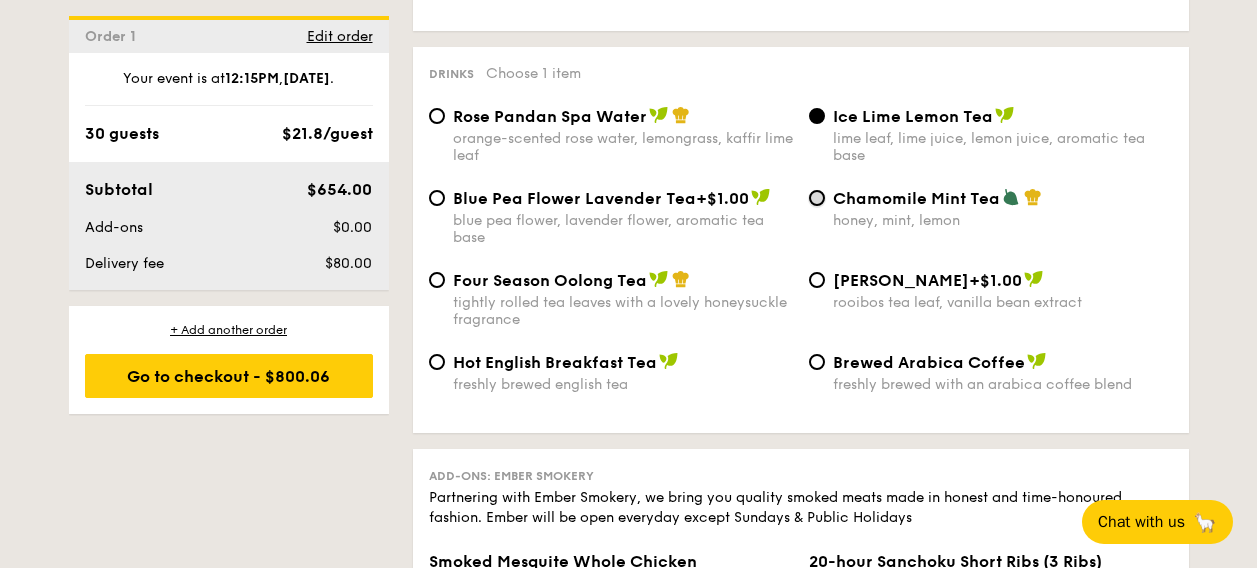 click on "Chamomile Mint Tea honey, mint, lemon" at bounding box center (817, 198) 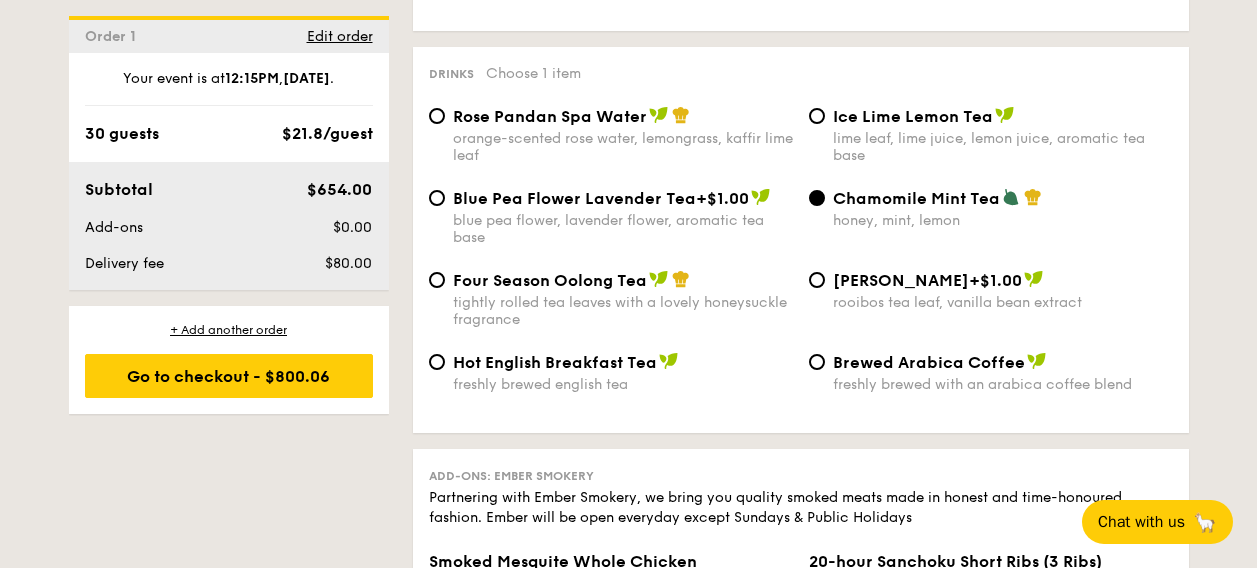 click on "Ice Lime Lemon Tea" at bounding box center (913, 116) 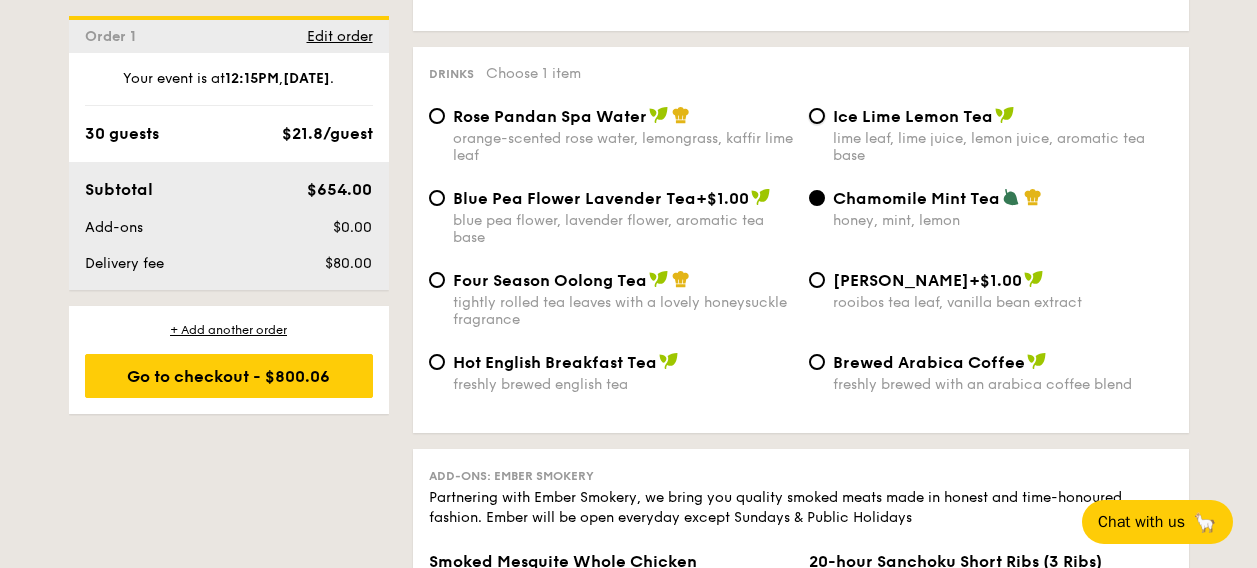 click on "Ice Lime Lemon Tea lime leaf, lime juice, lemon juice, aromatic tea base" at bounding box center (817, 116) 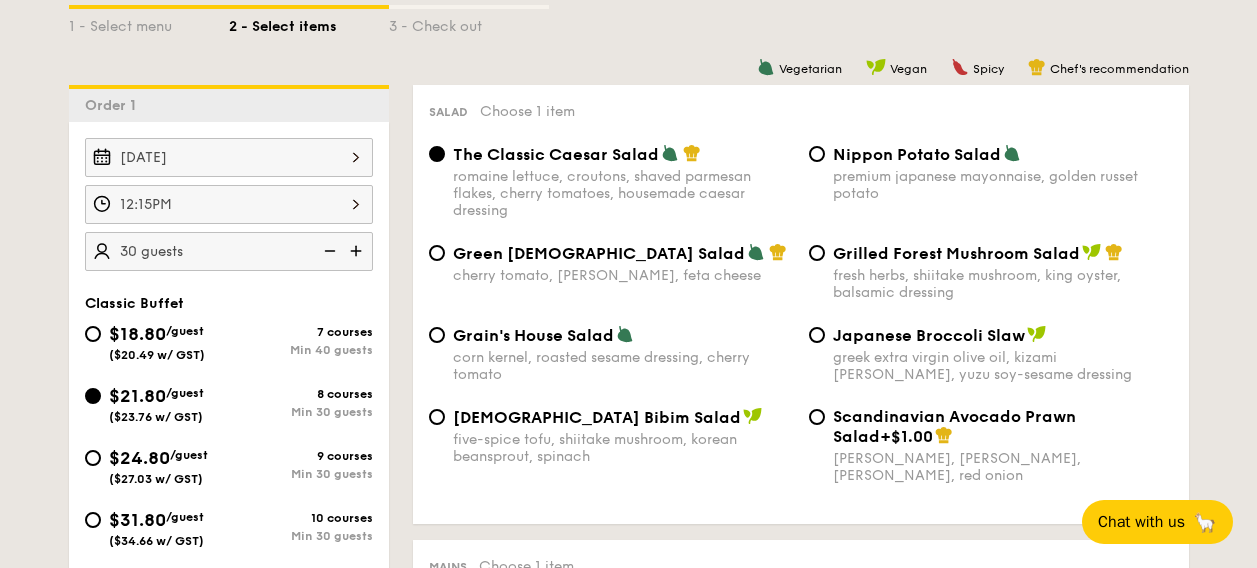 scroll, scrollTop: 497, scrollLeft: 0, axis: vertical 